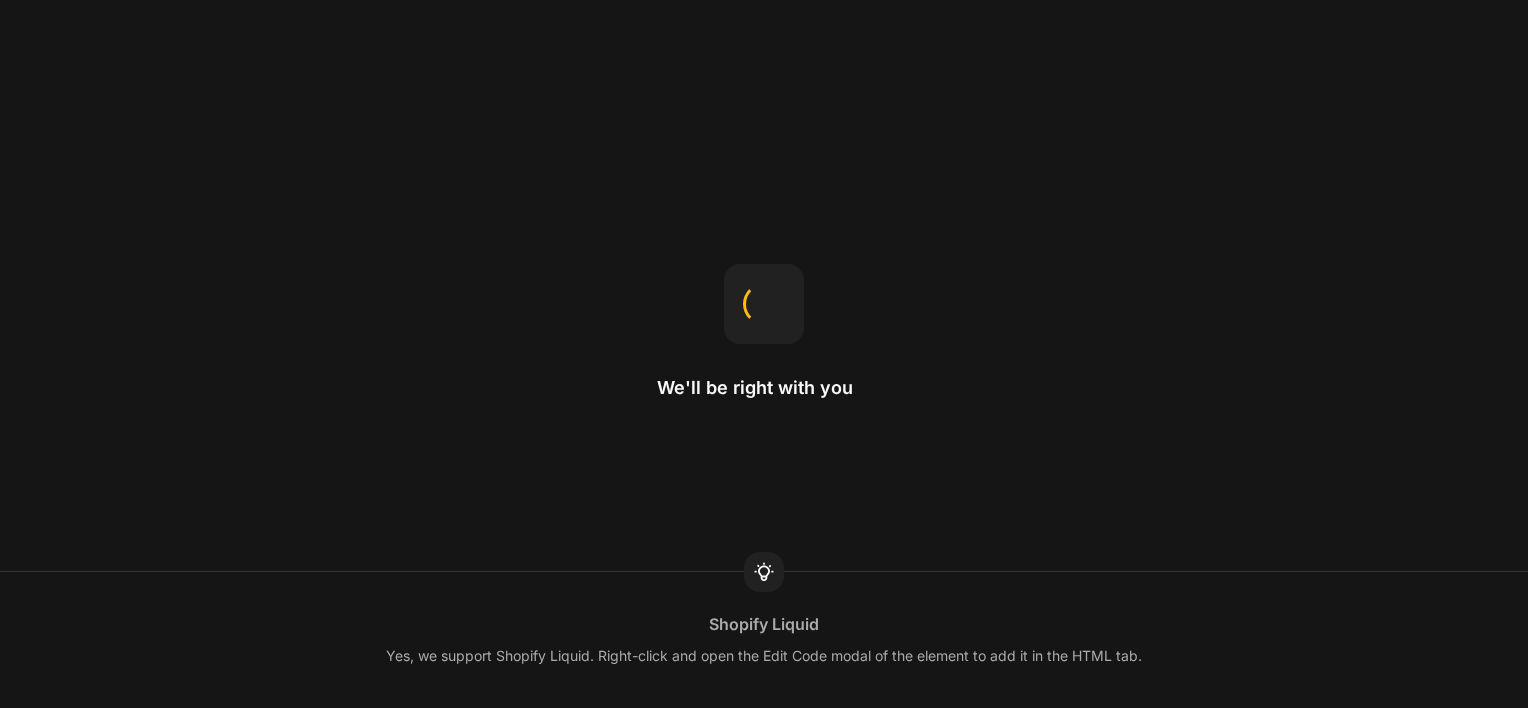 scroll, scrollTop: 0, scrollLeft: 0, axis: both 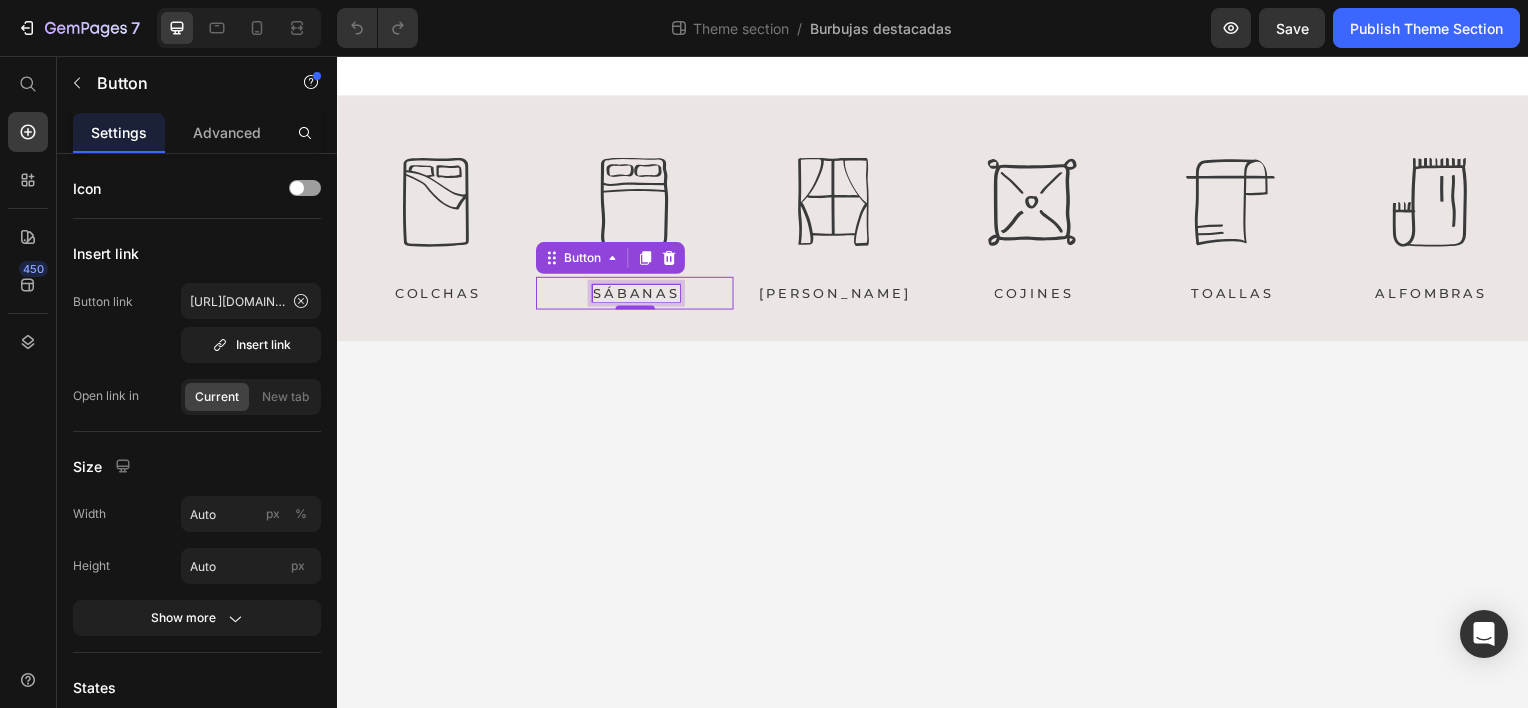 click on "SÁBANAS" at bounding box center (638, 294) 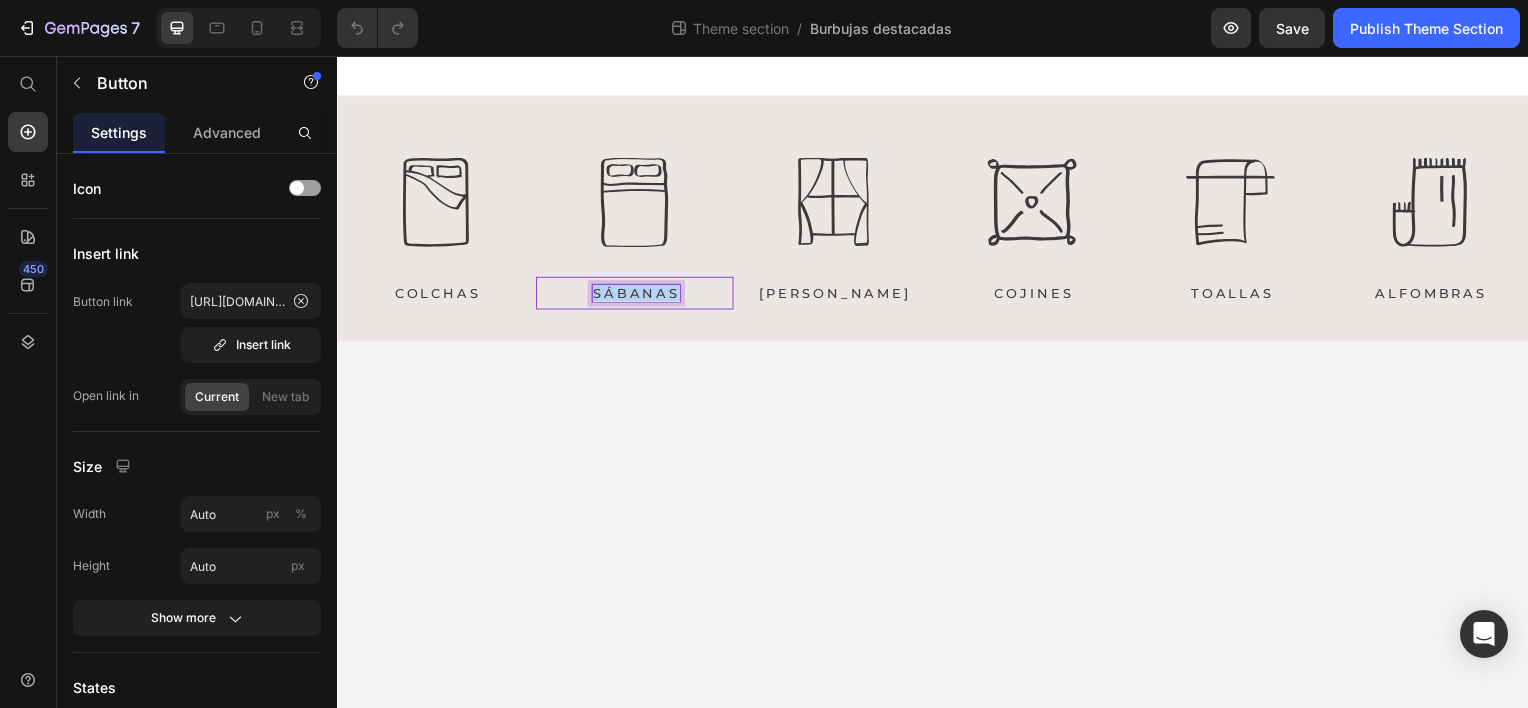 click on "SÁBANAS" at bounding box center (638, 294) 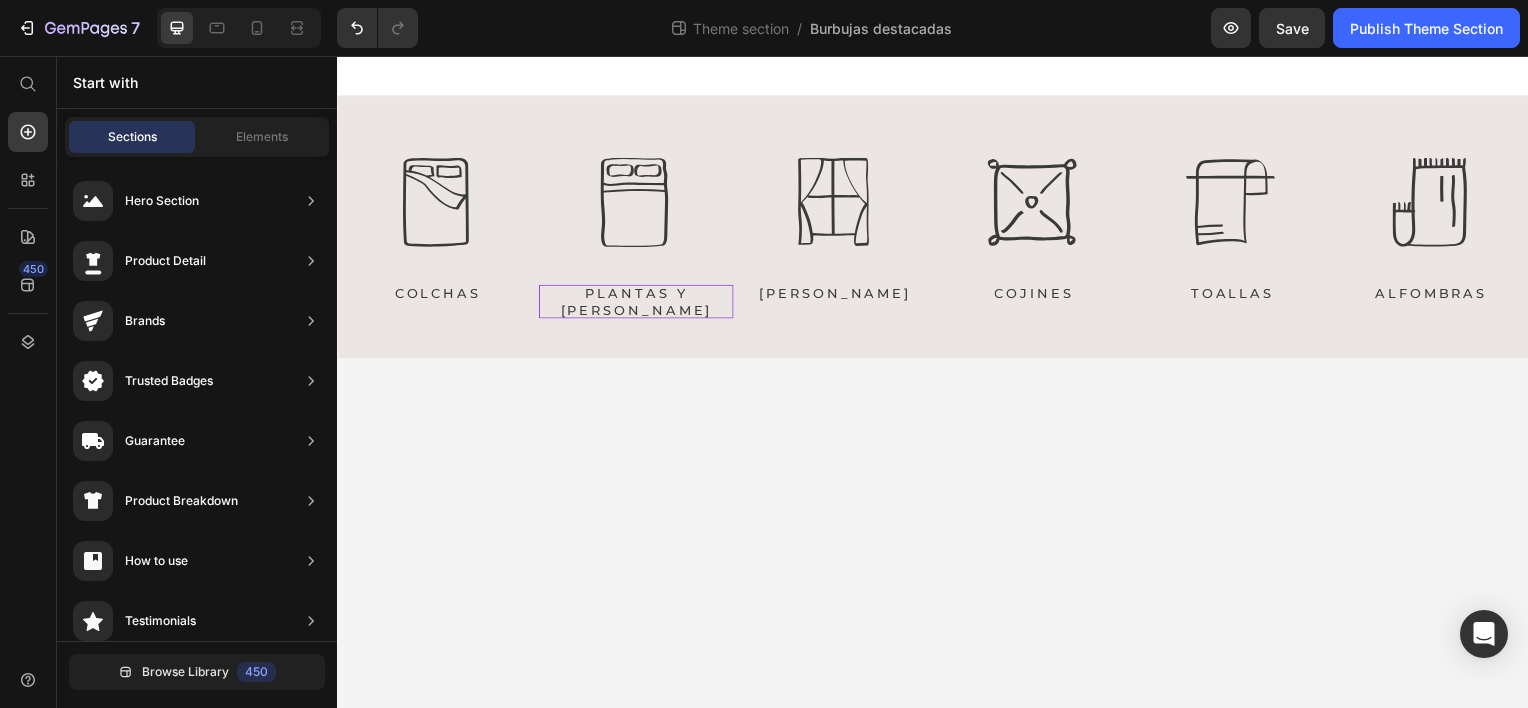 click on "Icon COLCHAS Button
Icon PLANTAS Y [PERSON_NAME] Button
Icon [PERSON_NAME] Button
Icon COJINES Button
Icon TOALLAS Button
Icon ALFOMBRAS Button Carousel Root
Drag & drop element from sidebar or
Explore Library
Add section Choose templates inspired by CRO experts Generate layout from URL or image Add blank section then drag & drop elements" at bounding box center (937, 384) 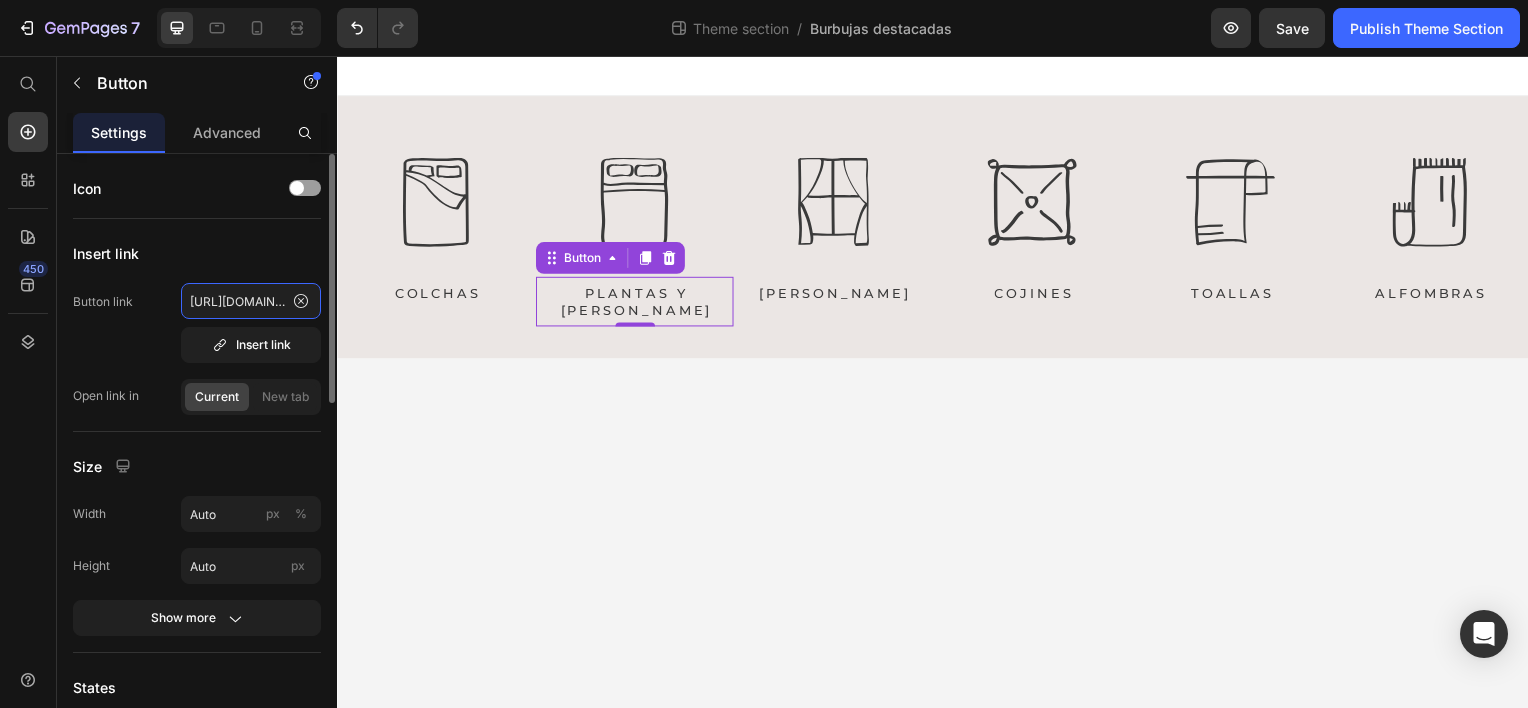 click on "[URL][DOMAIN_NAME]" 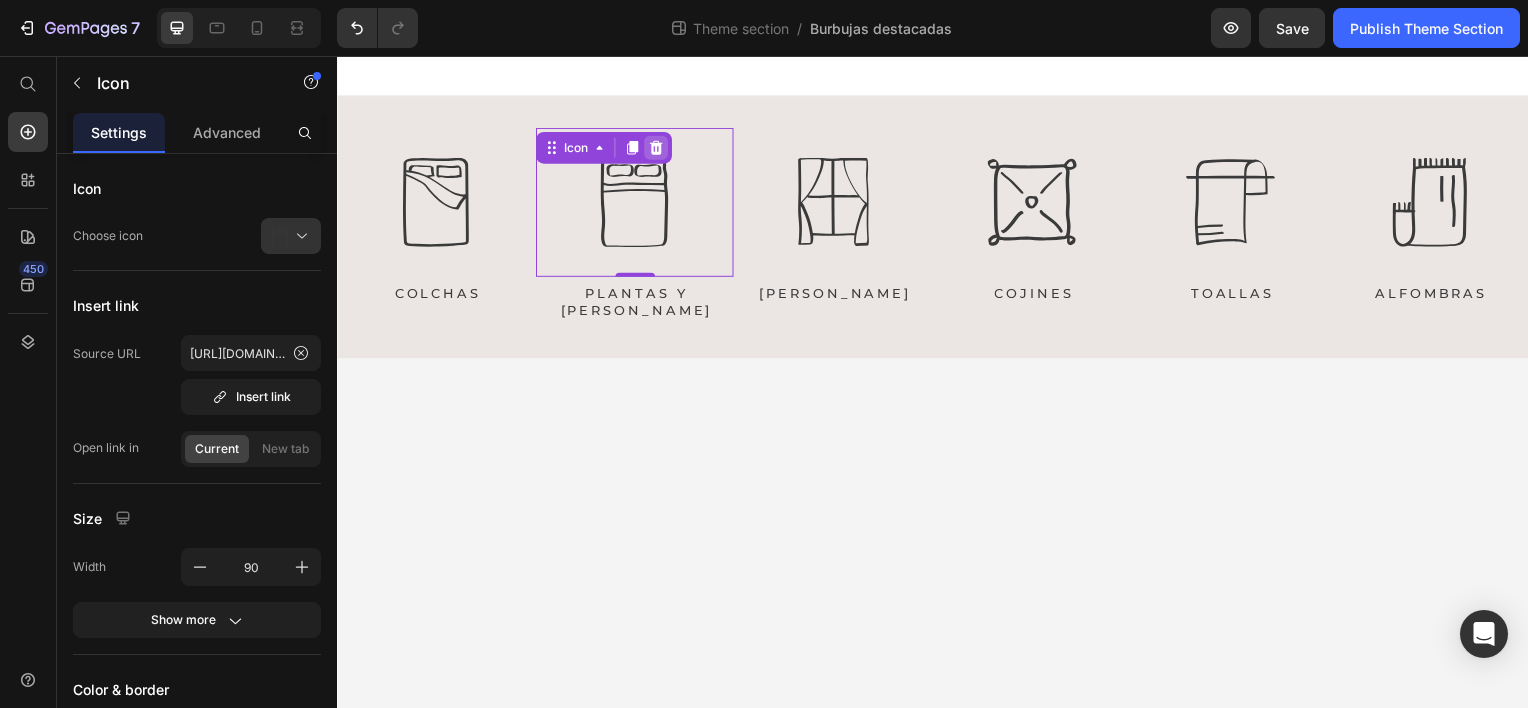 click 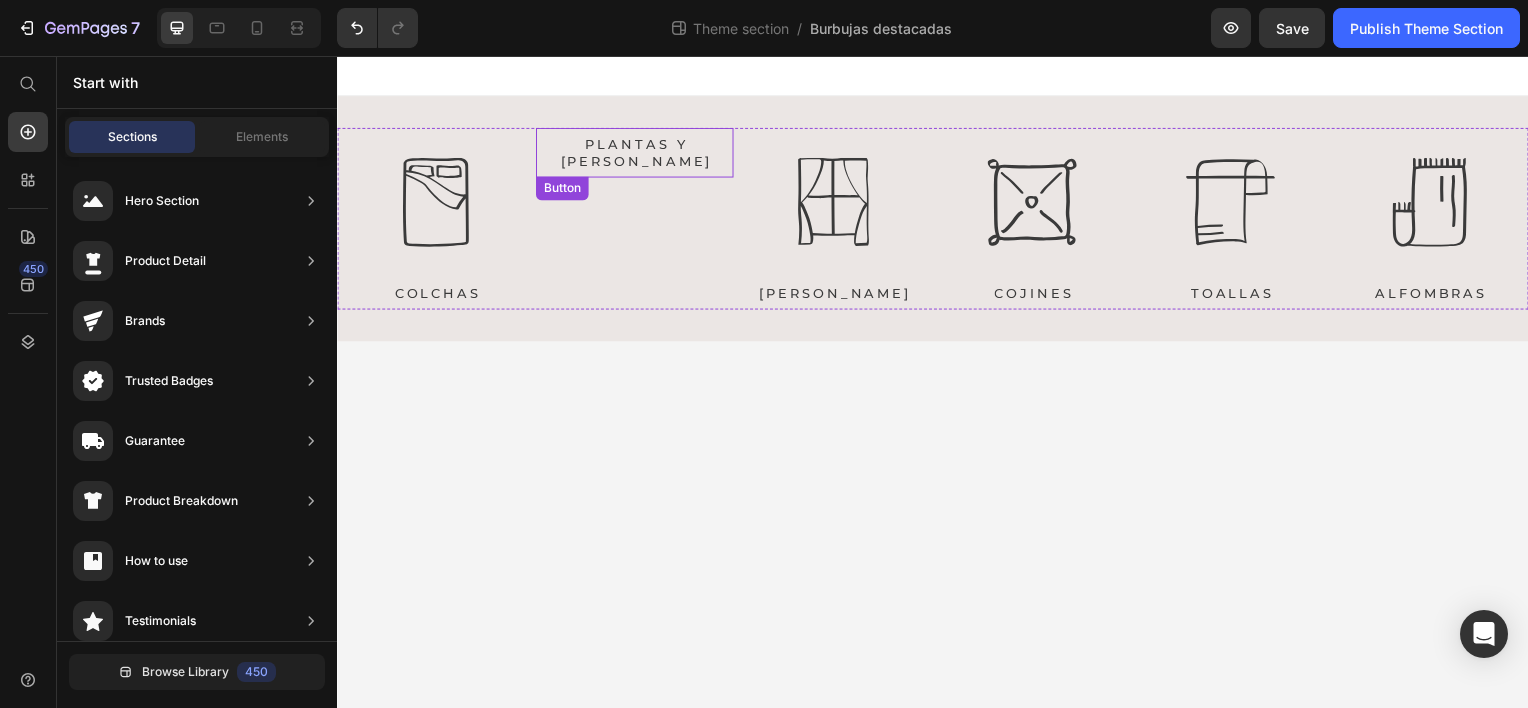 click on "PLANTAS Y [PERSON_NAME]" at bounding box center [636, 153] 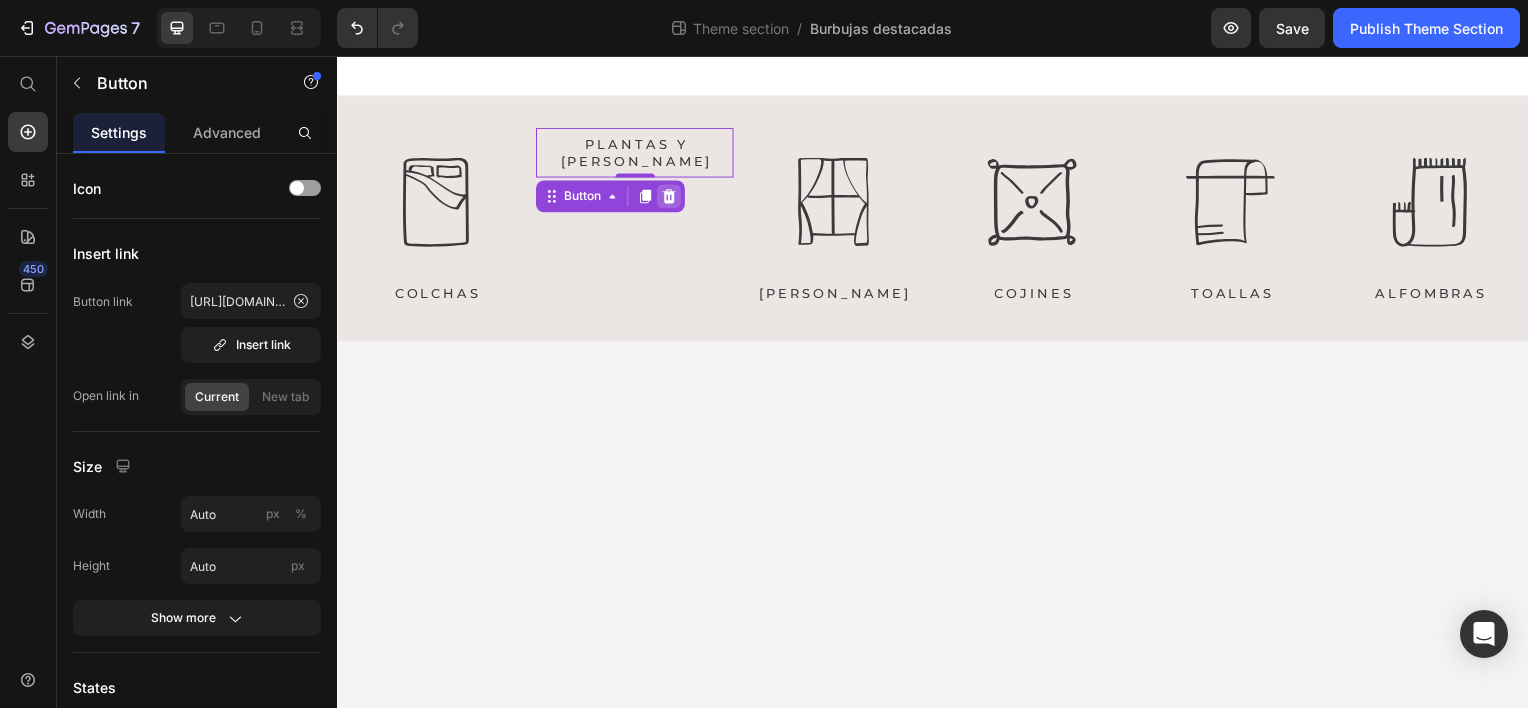 click 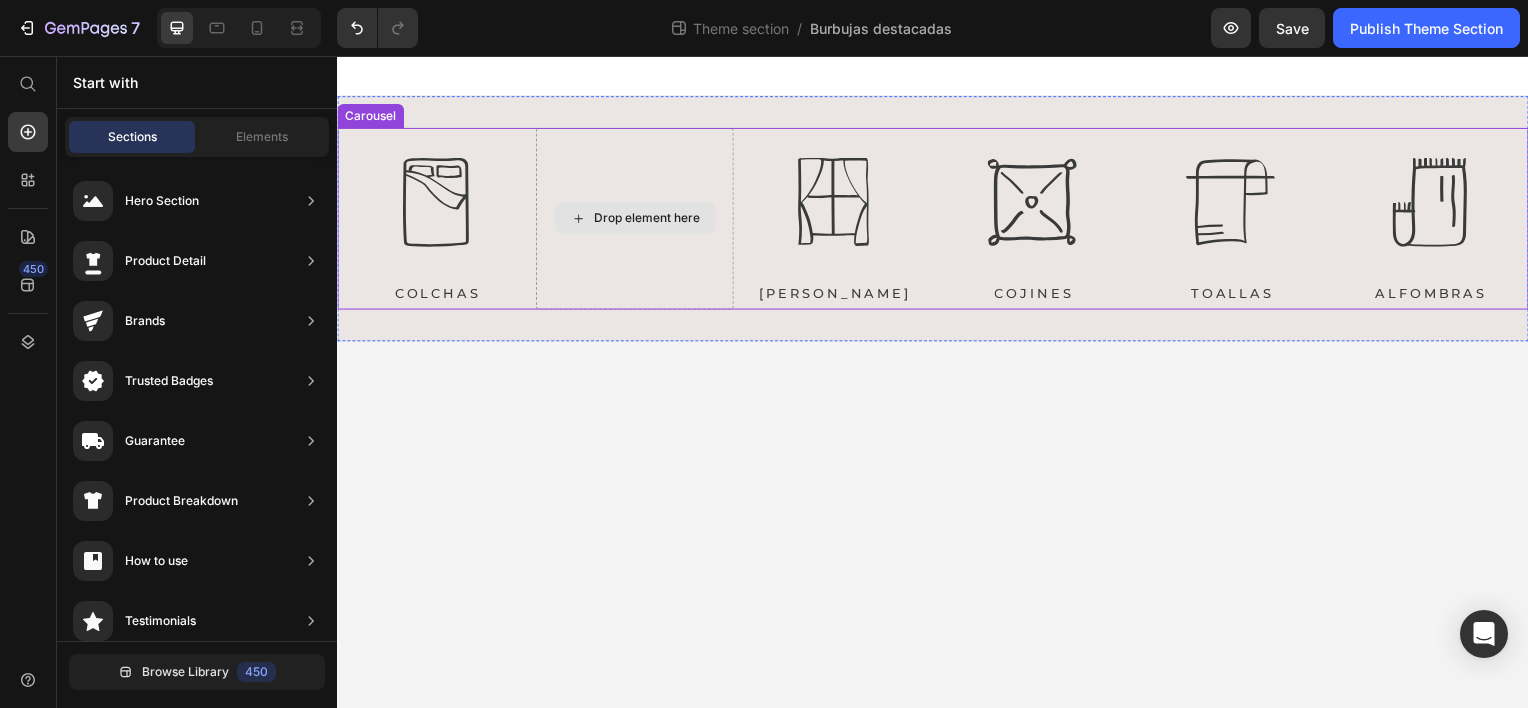 click on "Drop element here" at bounding box center [636, 219] 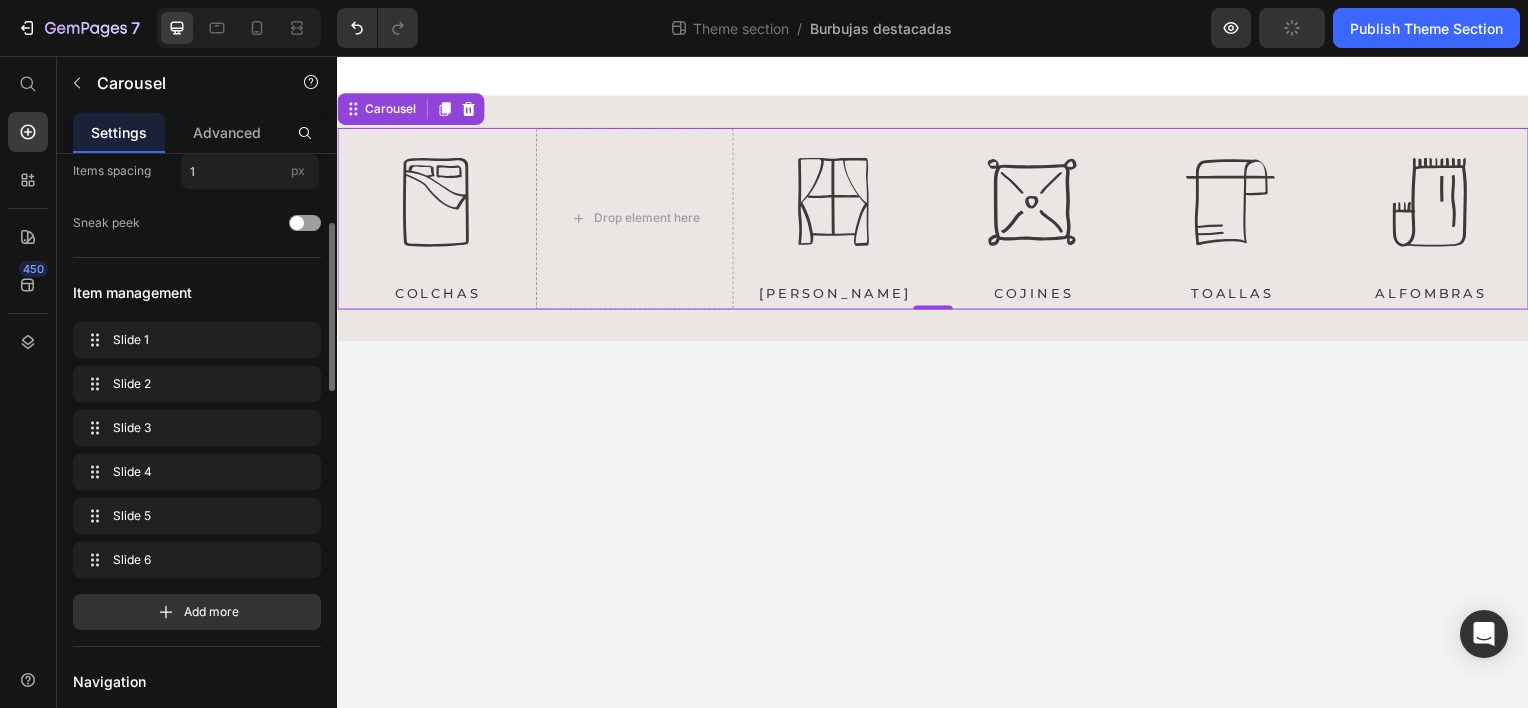 scroll, scrollTop: 248, scrollLeft: 0, axis: vertical 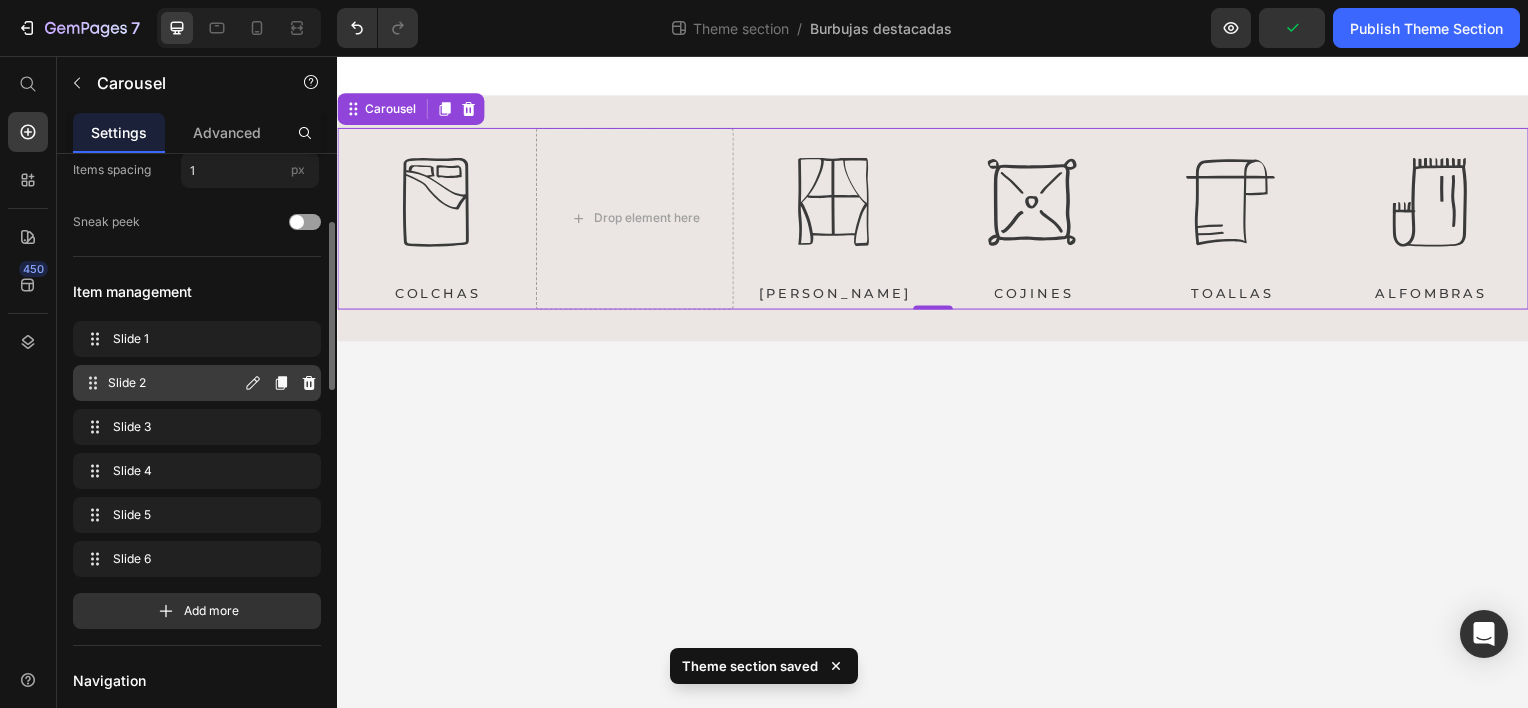 click on "Slide 2 Slide 2" at bounding box center [161, 383] 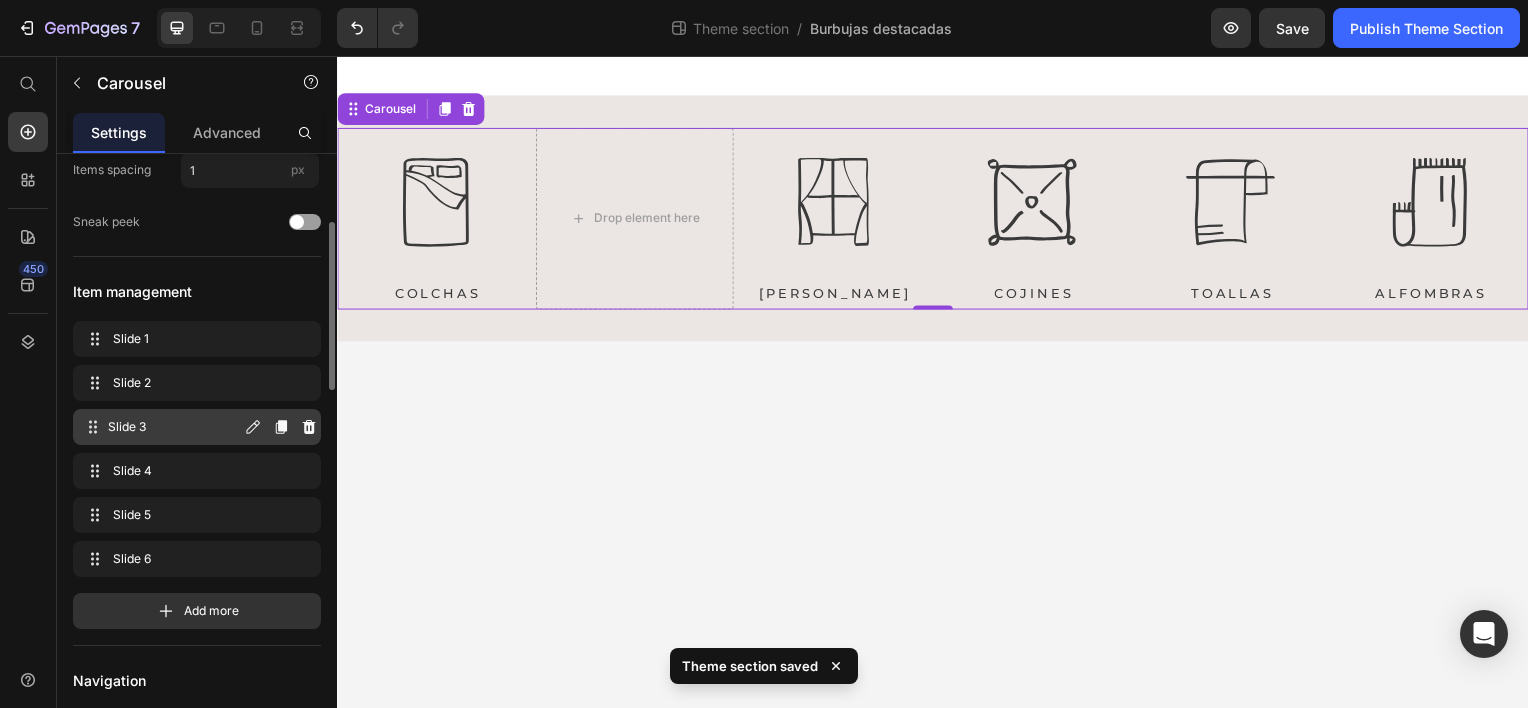 click on "Slide 3" at bounding box center (174, 427) 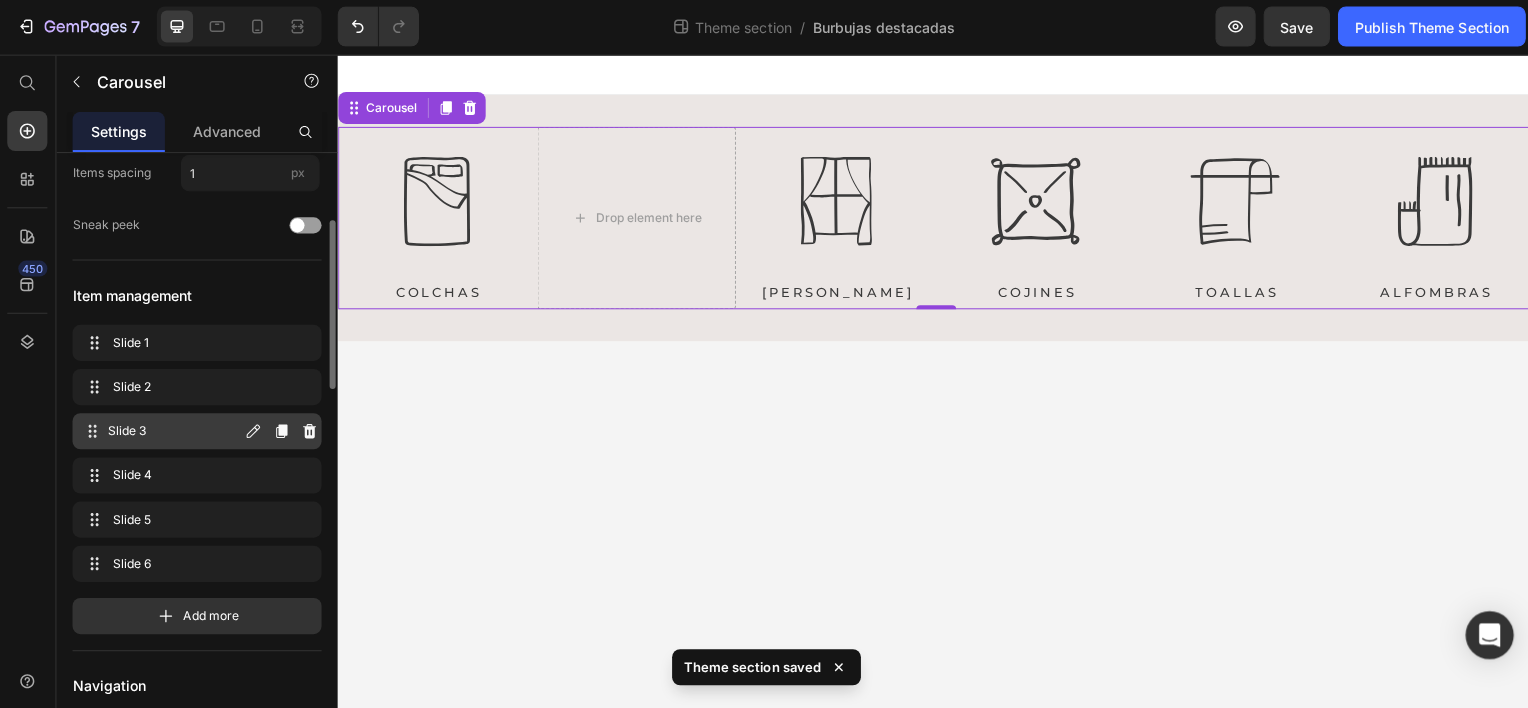 scroll, scrollTop: 245, scrollLeft: 0, axis: vertical 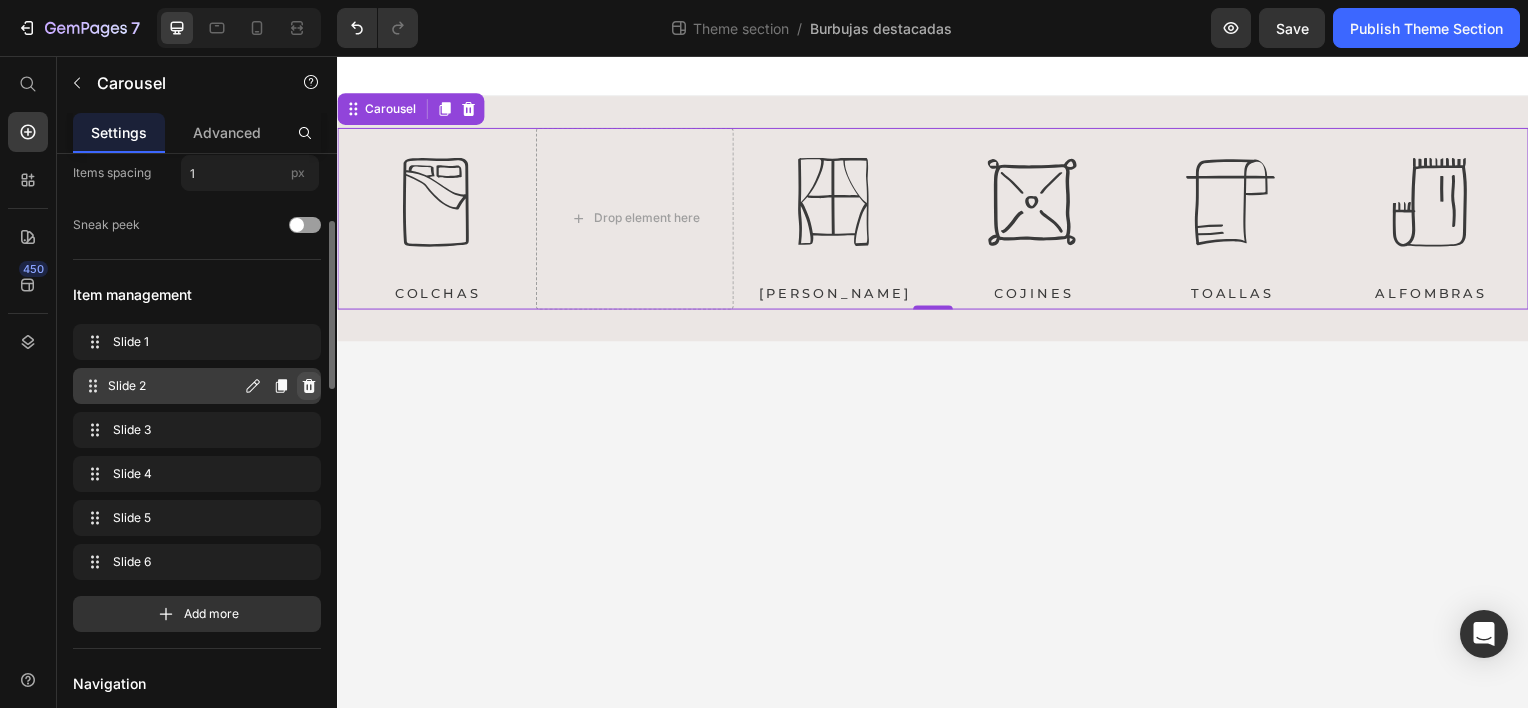 click 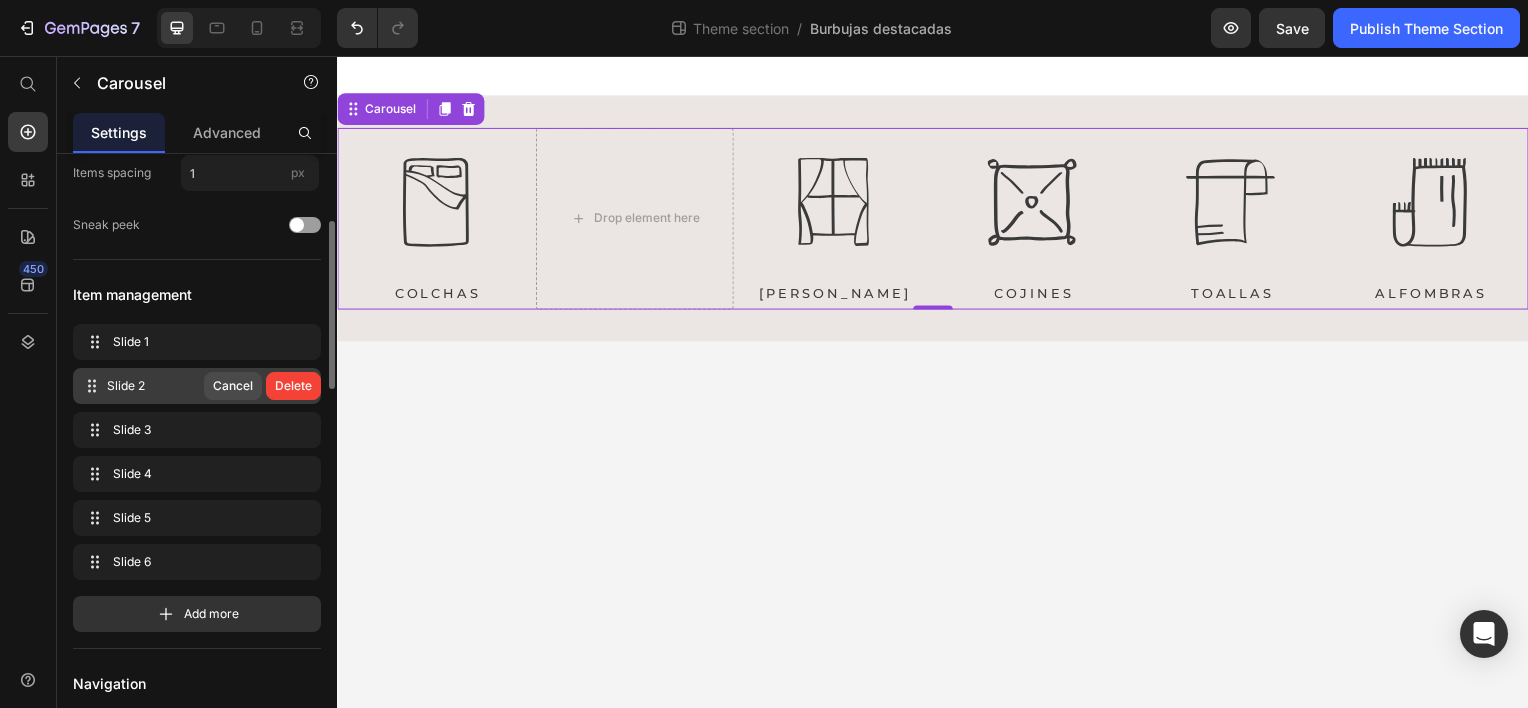 click on "Cancel" at bounding box center (233, 386) 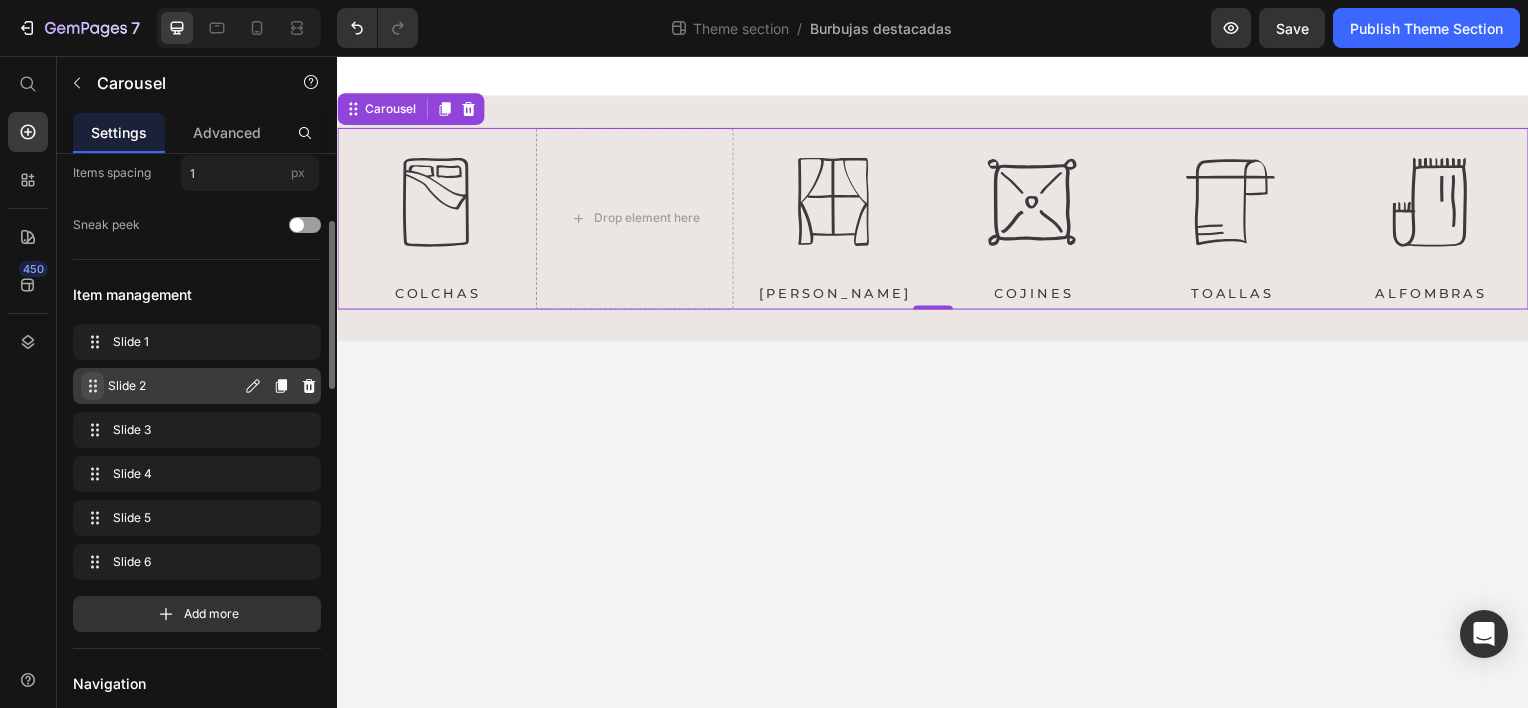 click 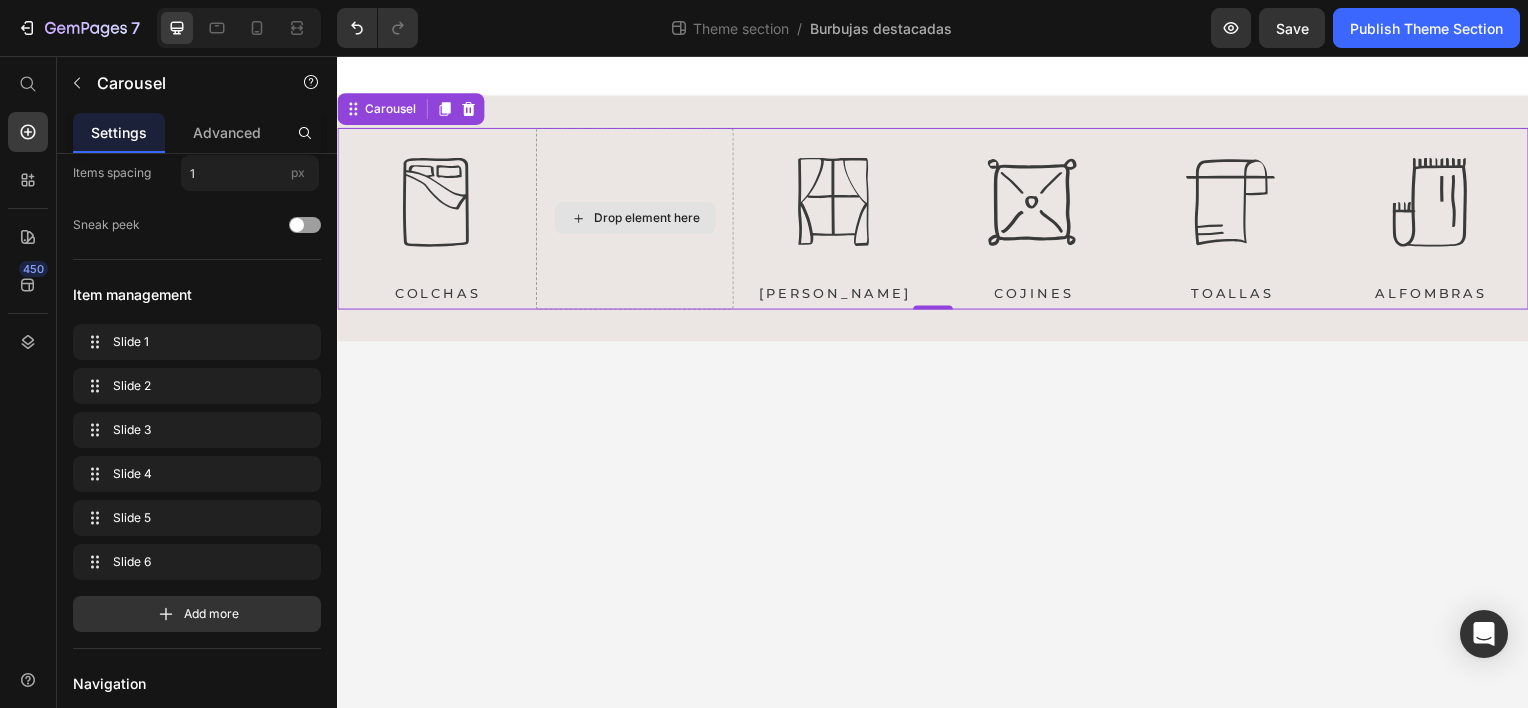 click on "Drop element here" at bounding box center [636, 219] 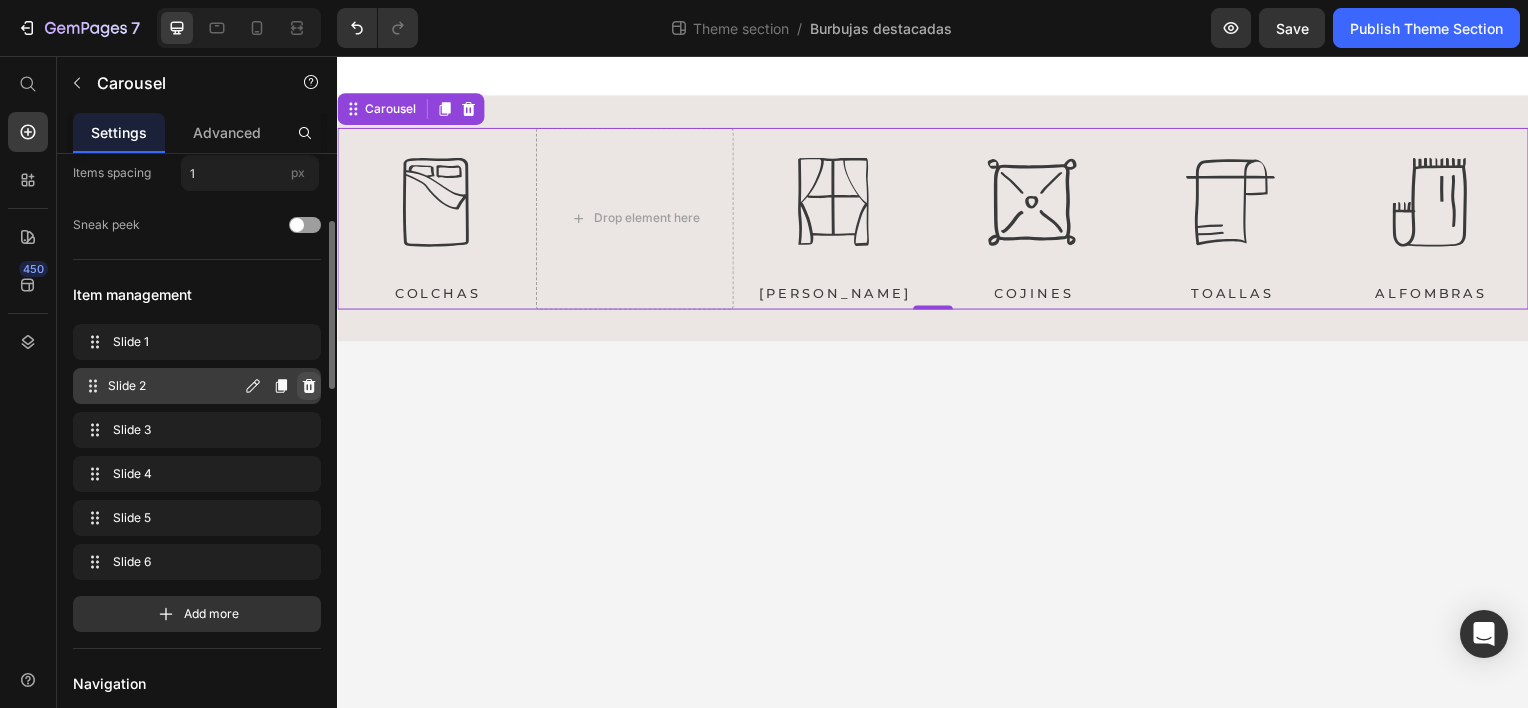 click 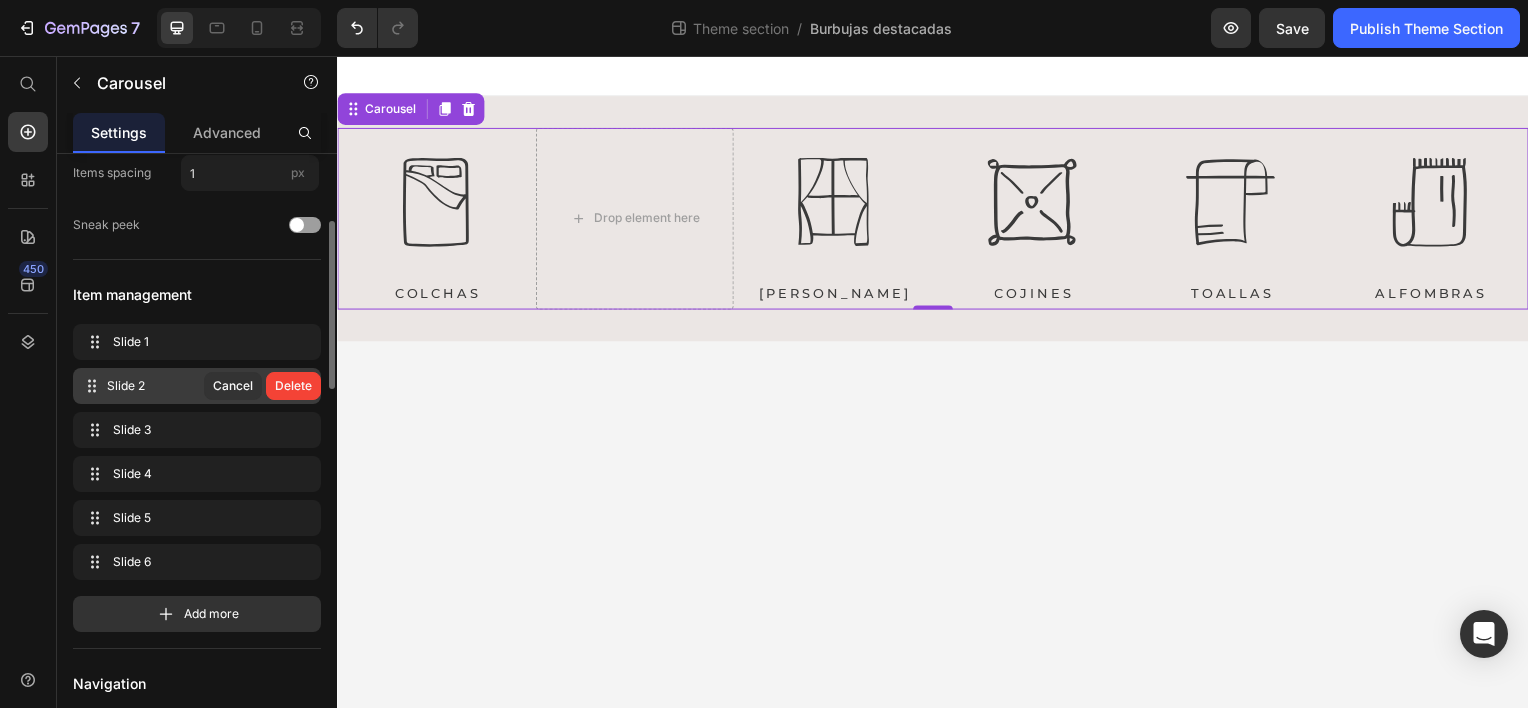 click on "Delete" at bounding box center (293, 386) 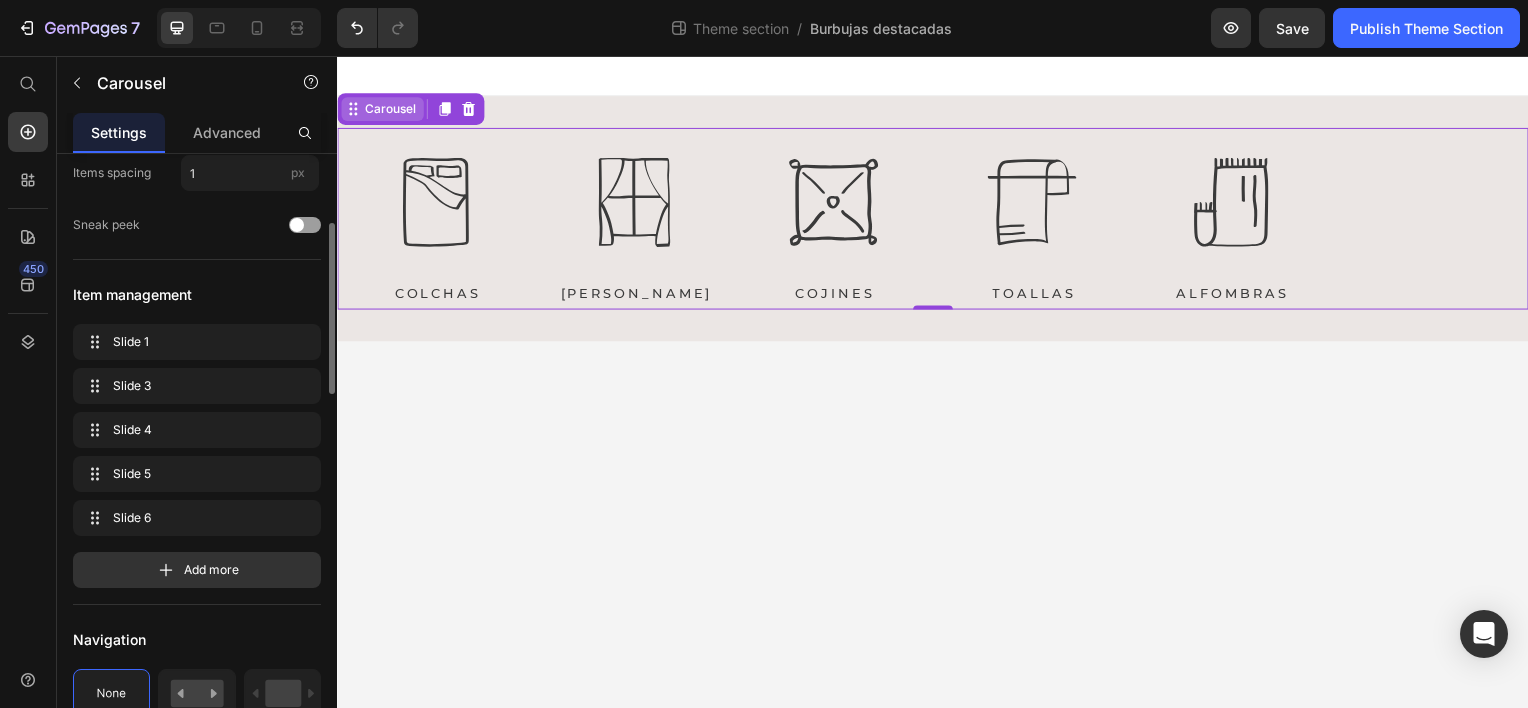 click on "Carousel" at bounding box center [382, 109] 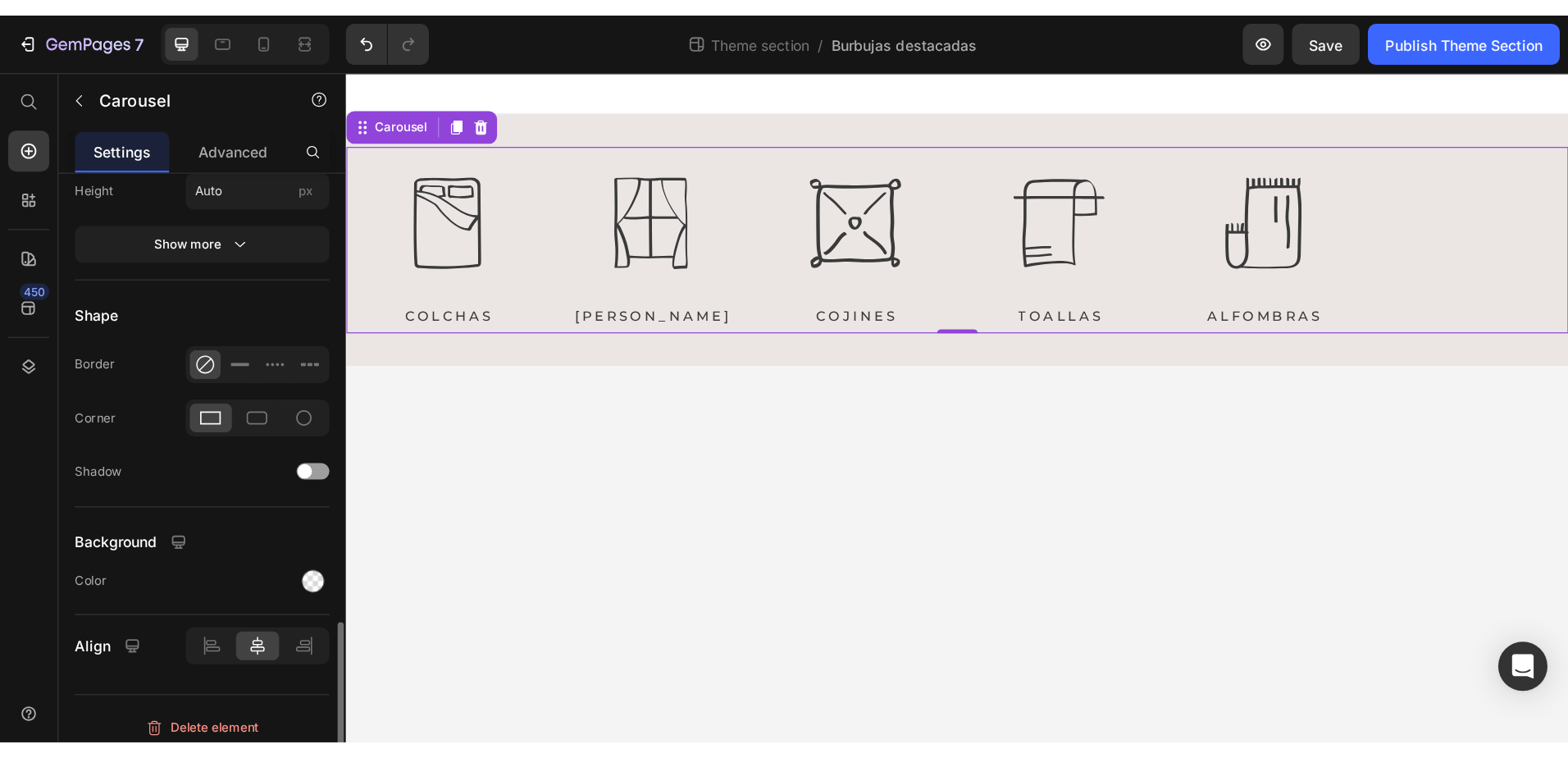 scroll, scrollTop: 1281, scrollLeft: 0, axis: vertical 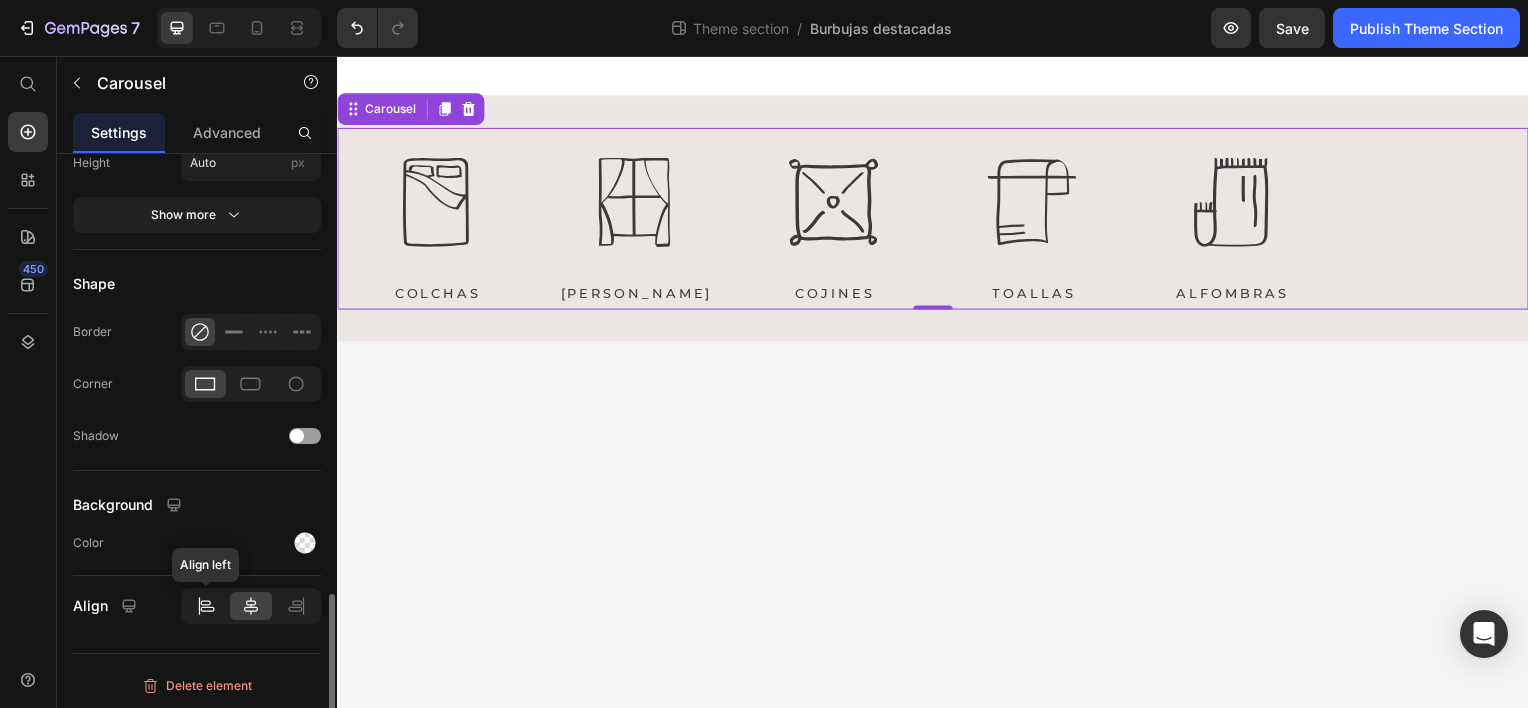 click 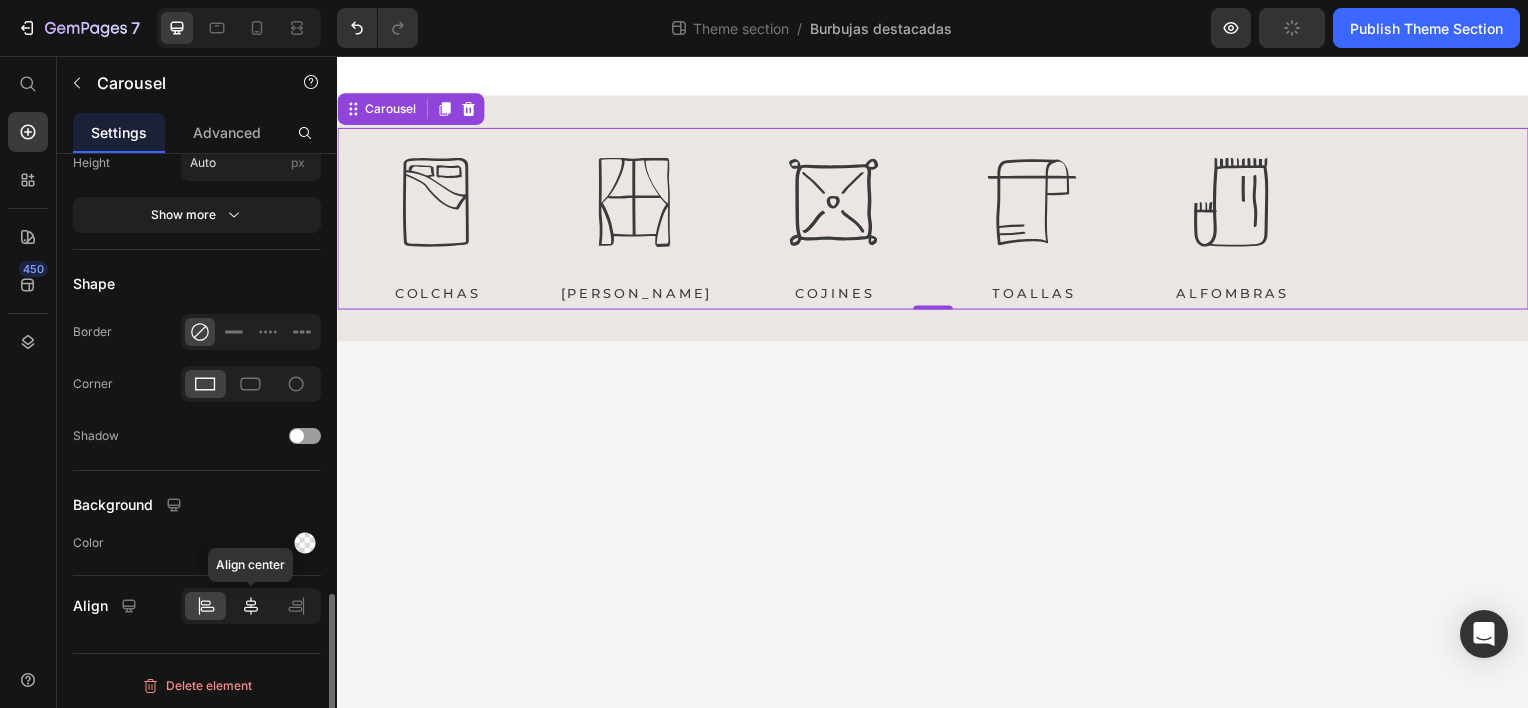 click 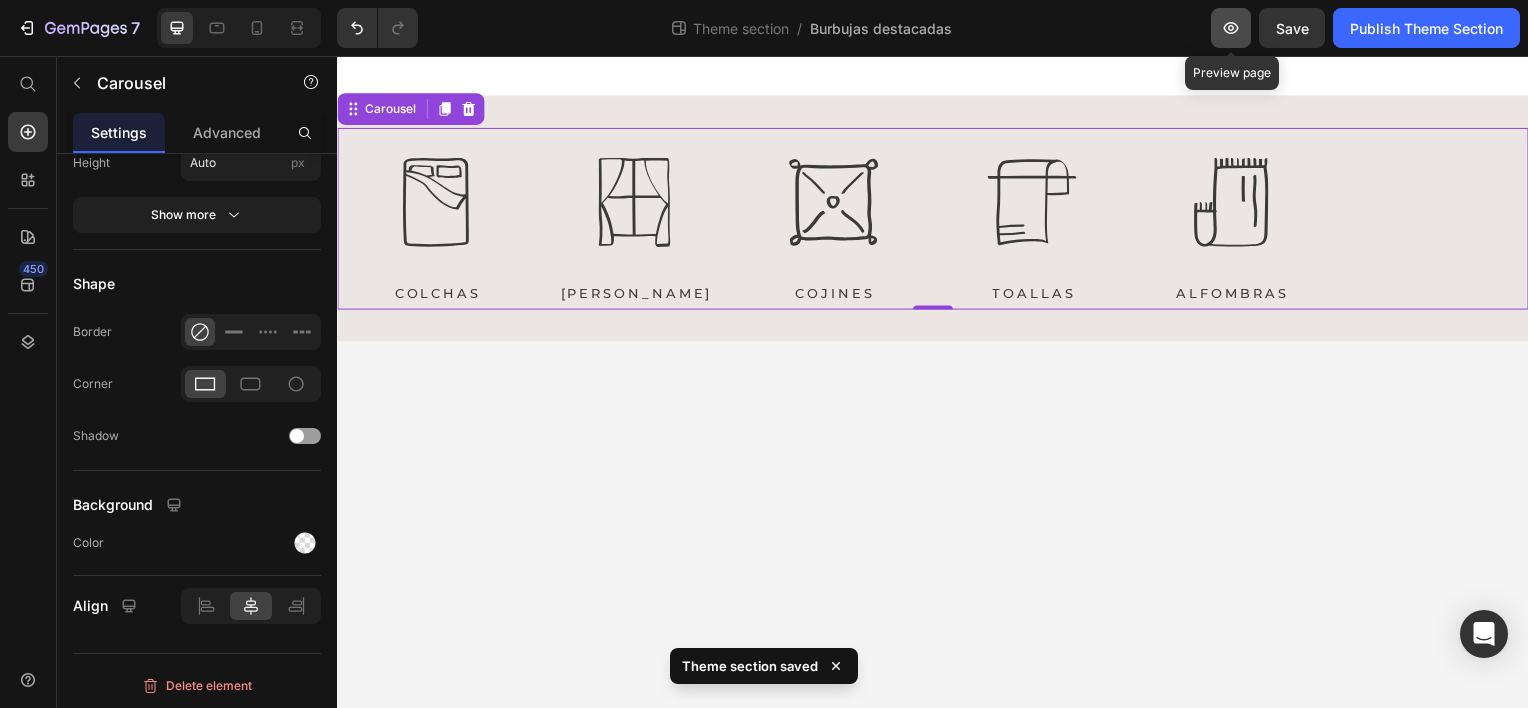 click 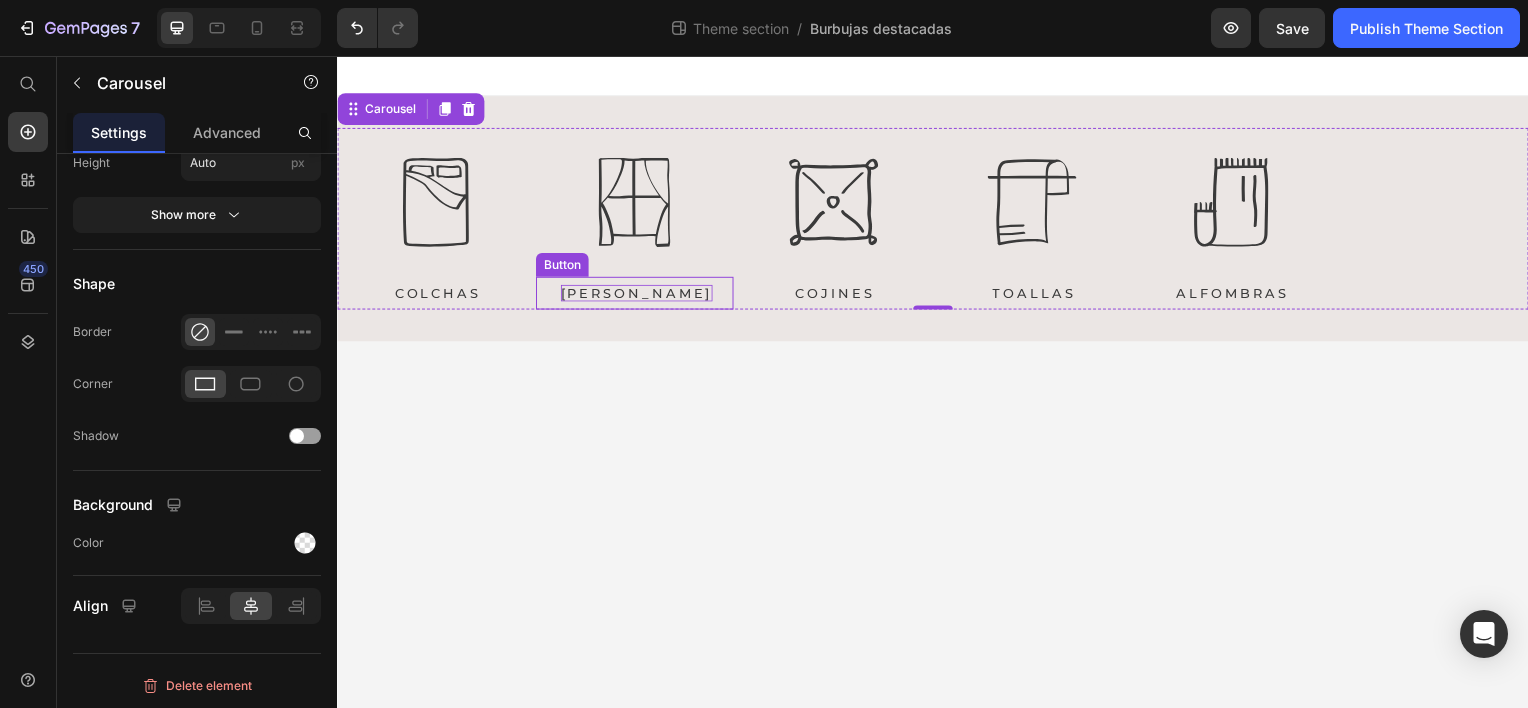 type 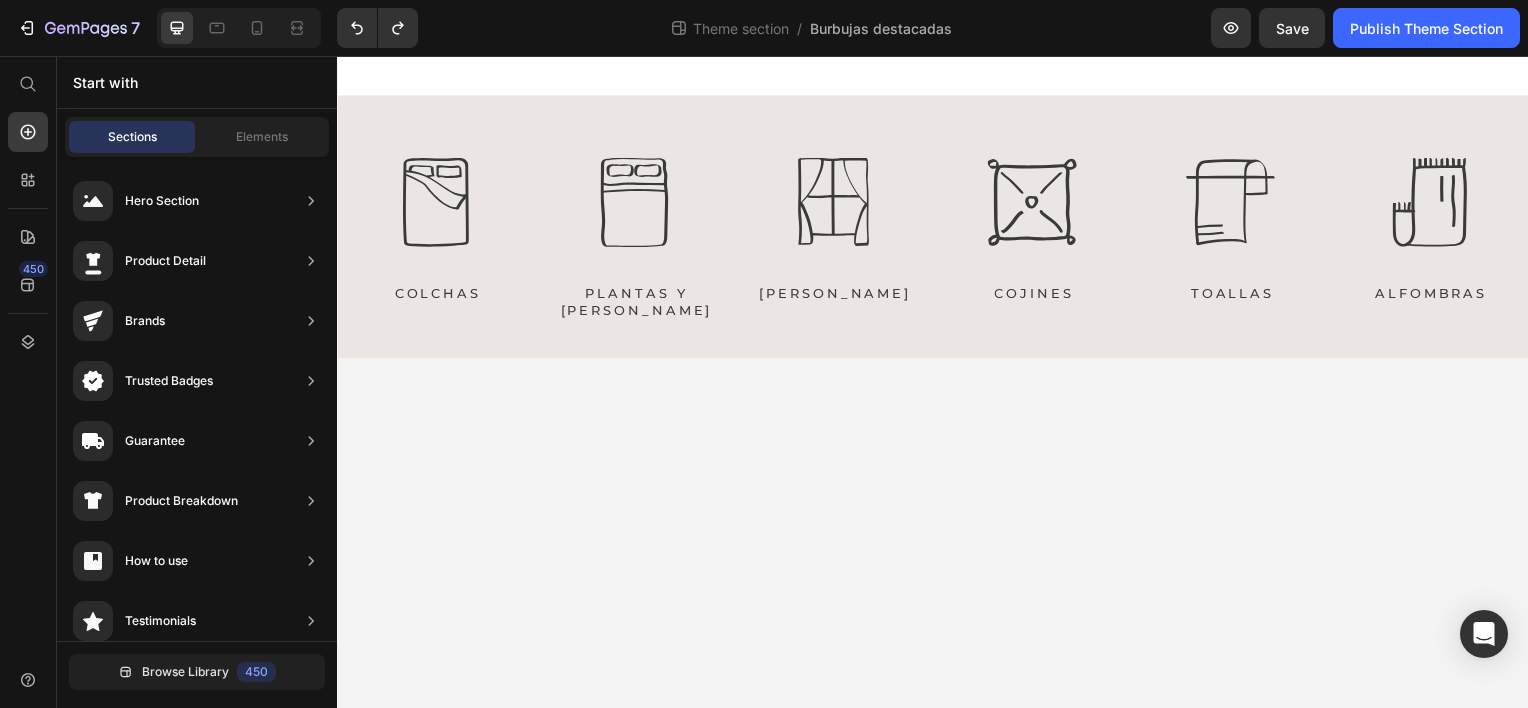 click on "Icon COLCHAS Button
Icon PLANTAS Y [PERSON_NAME] Button
Icon [PERSON_NAME] Button
Icon COJINES Button
Icon TOALLAS Button
Icon ALFOMBRAS Button Carousel   0 Root
Drag & drop element from sidebar or
Explore Library
Add section Choose templates inspired by CRO experts Generate layout from URL or image Add blank section then drag & drop elements" at bounding box center (937, 384) 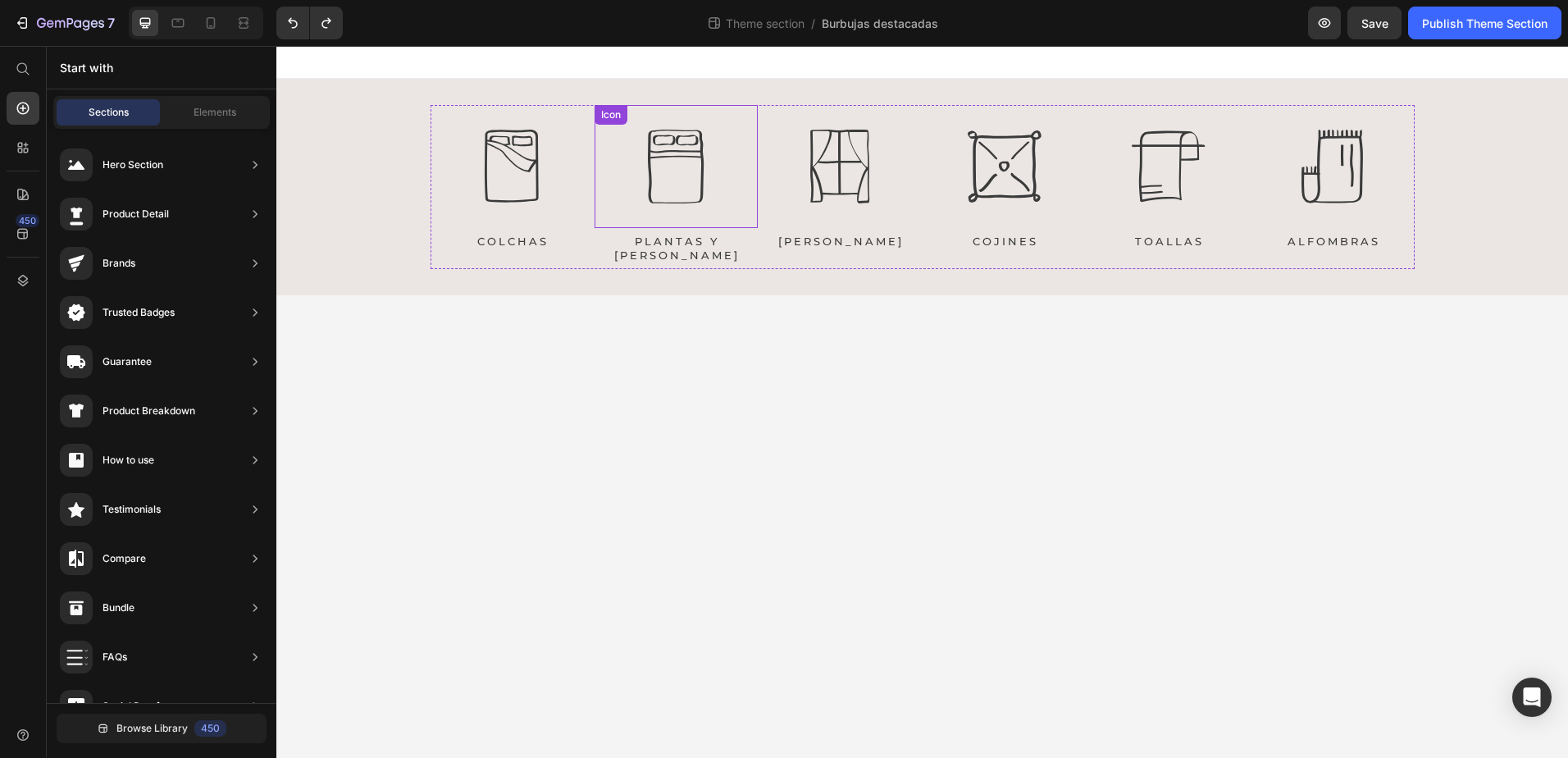click 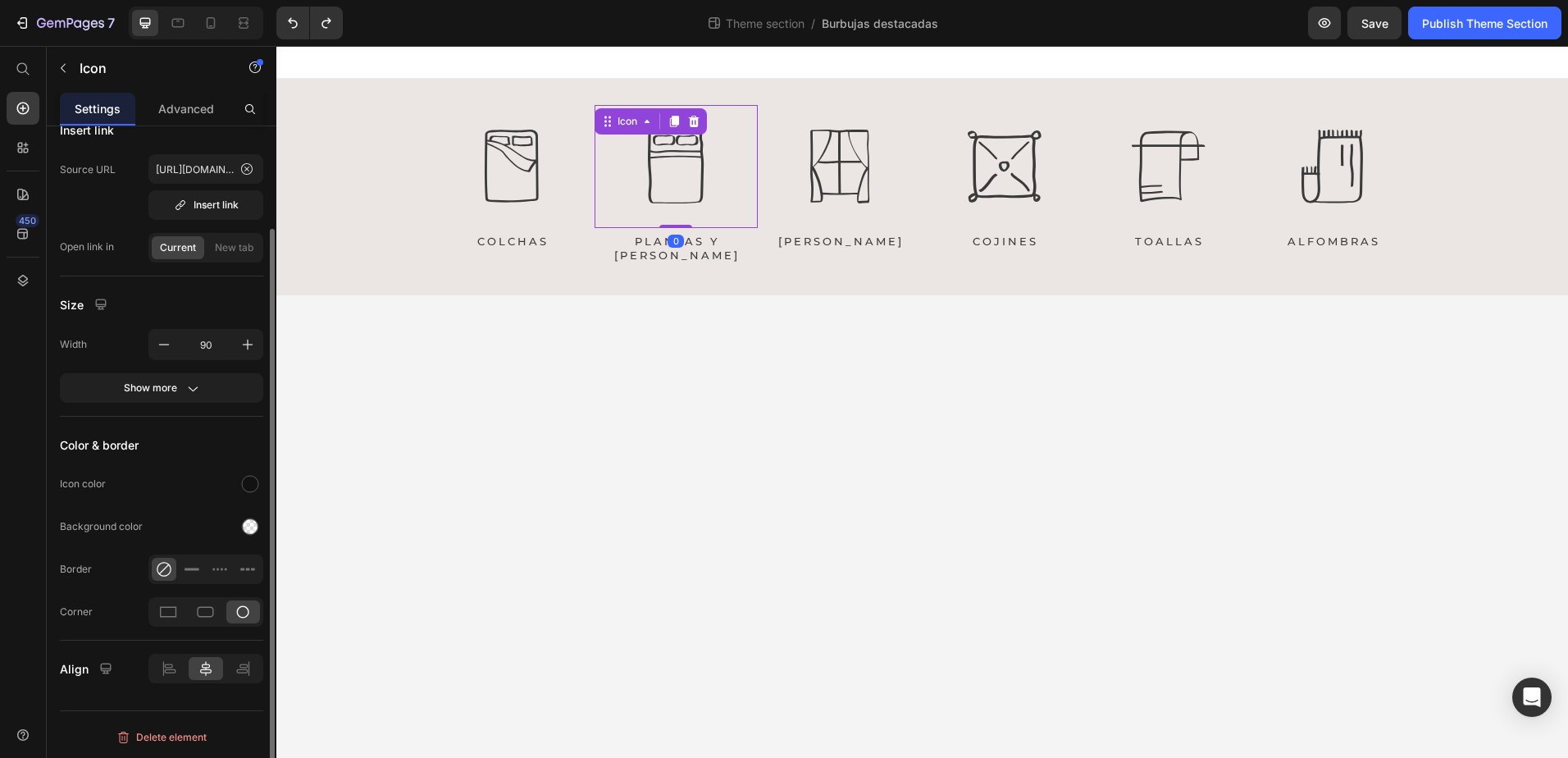 scroll, scrollTop: 0, scrollLeft: 0, axis: both 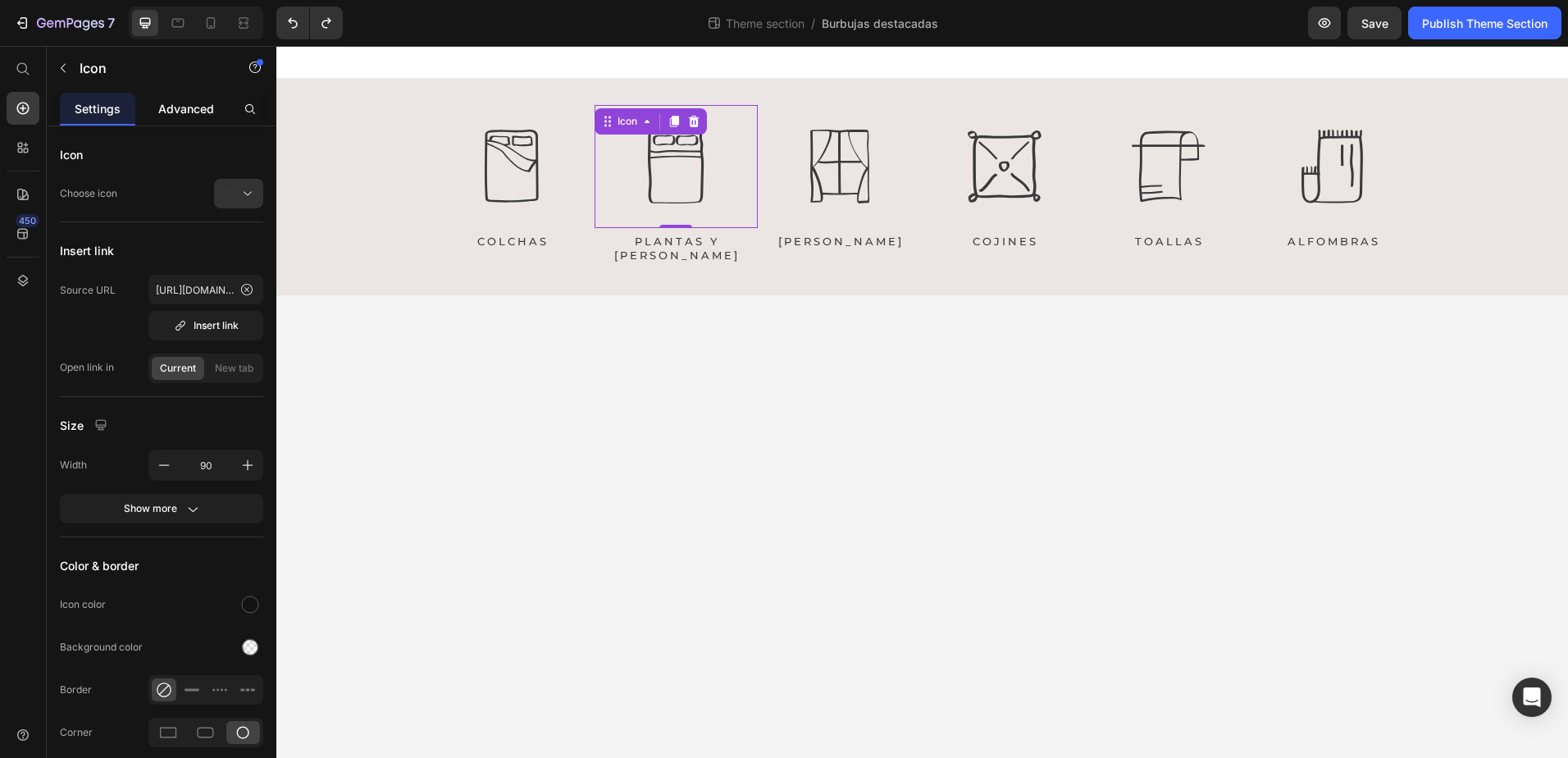 click on "Advanced" at bounding box center [186, 108] 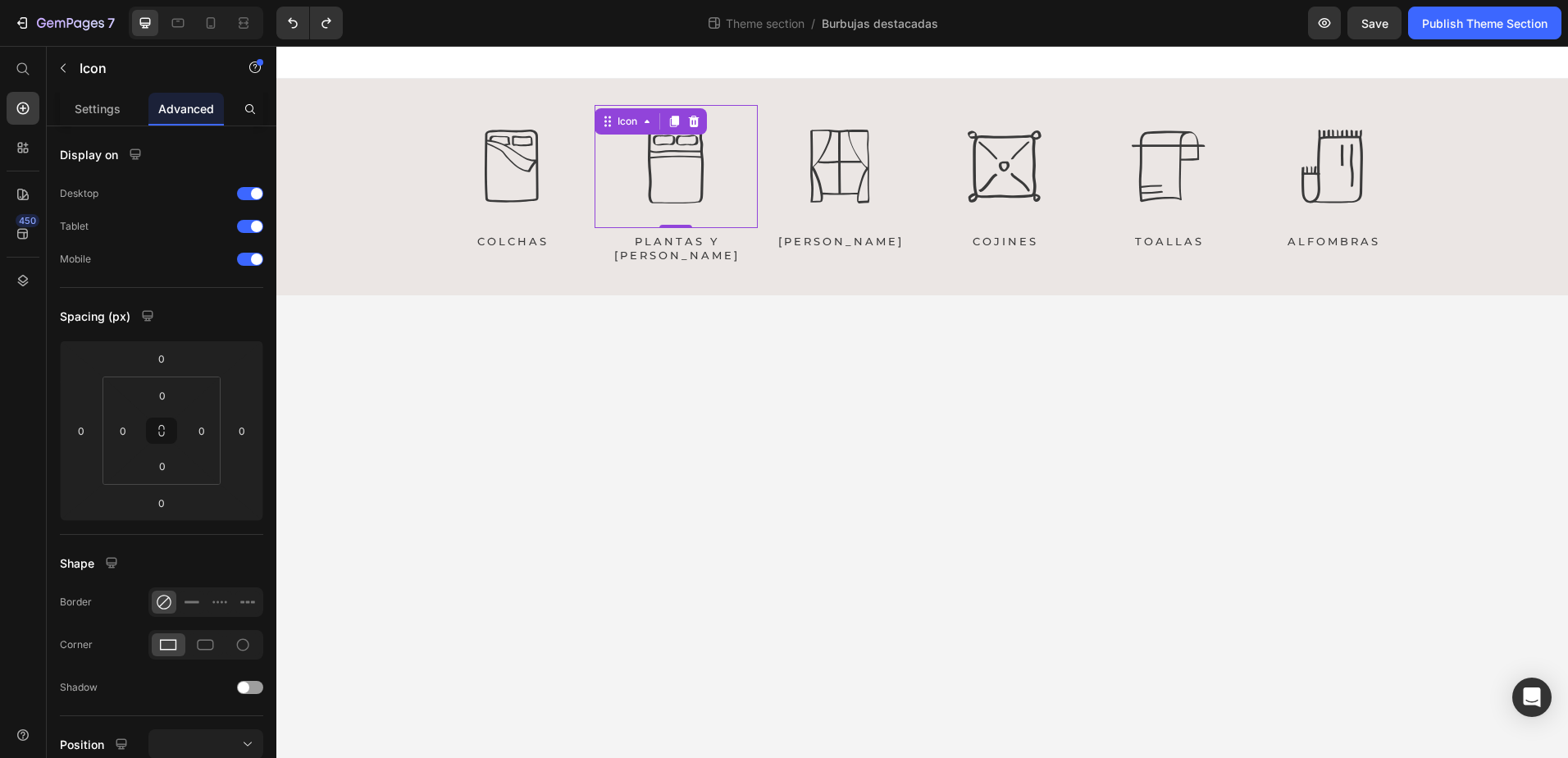 click 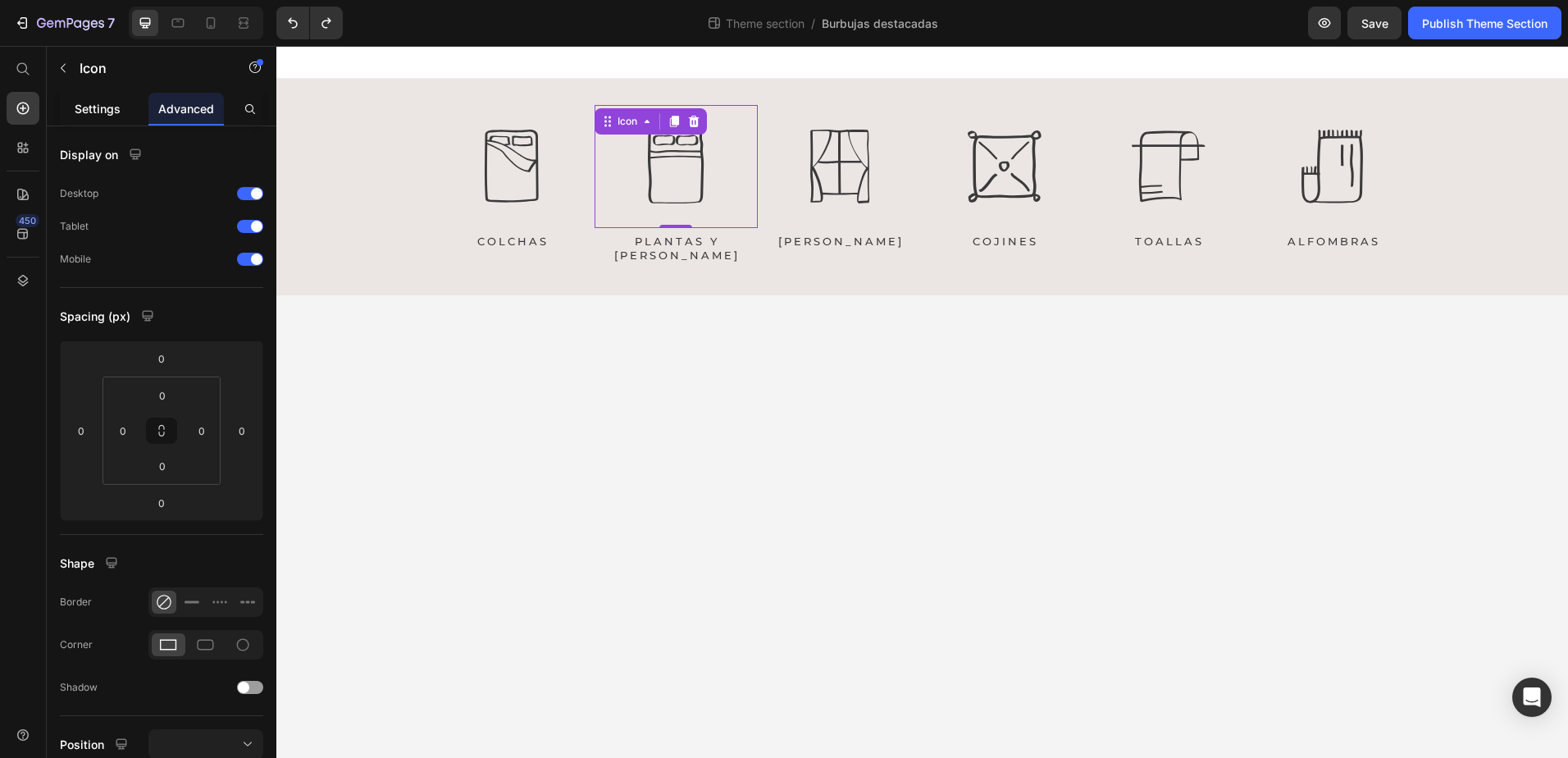 click on "Settings" at bounding box center [98, 108] 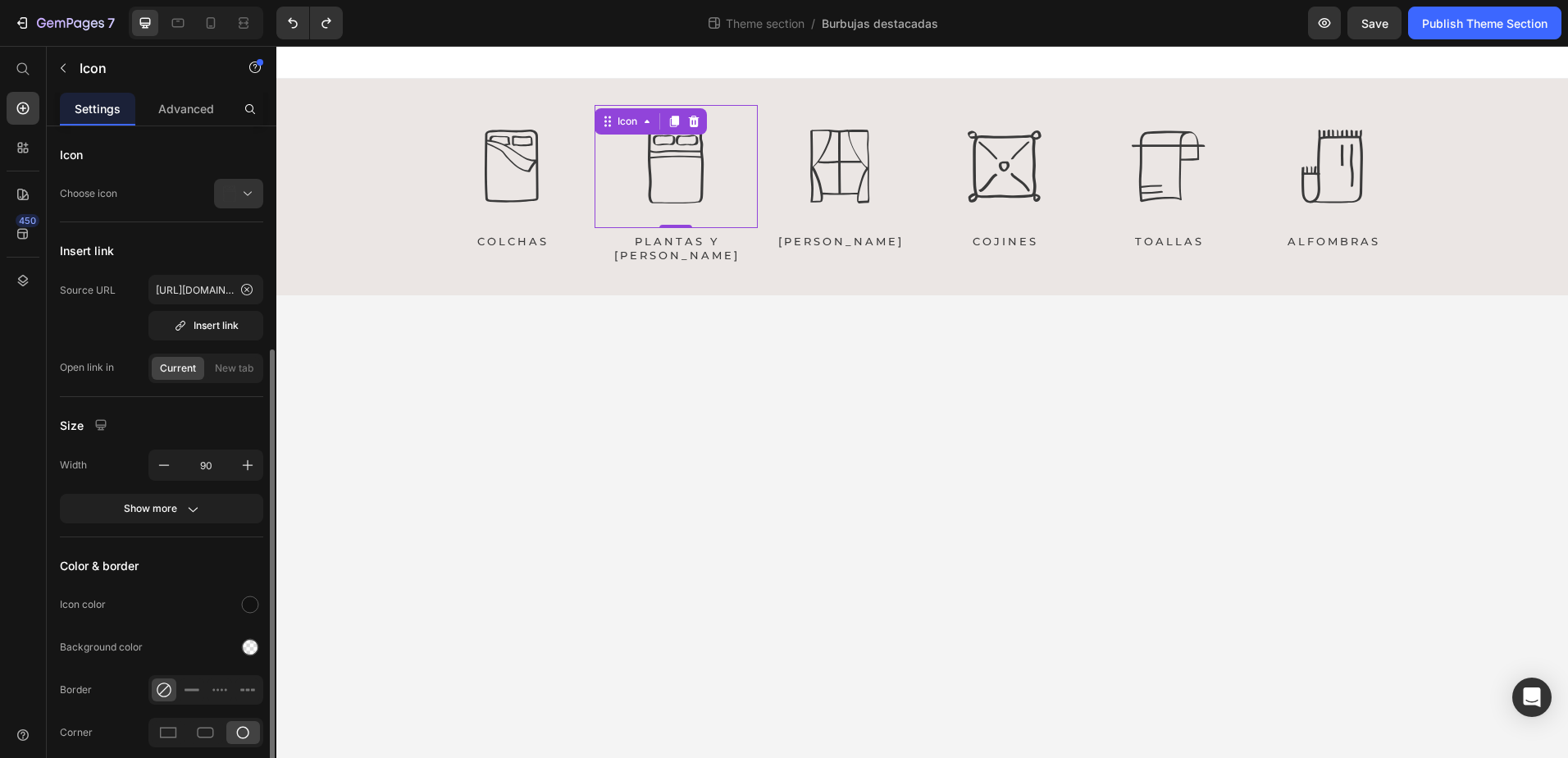 scroll, scrollTop: 121, scrollLeft: 0, axis: vertical 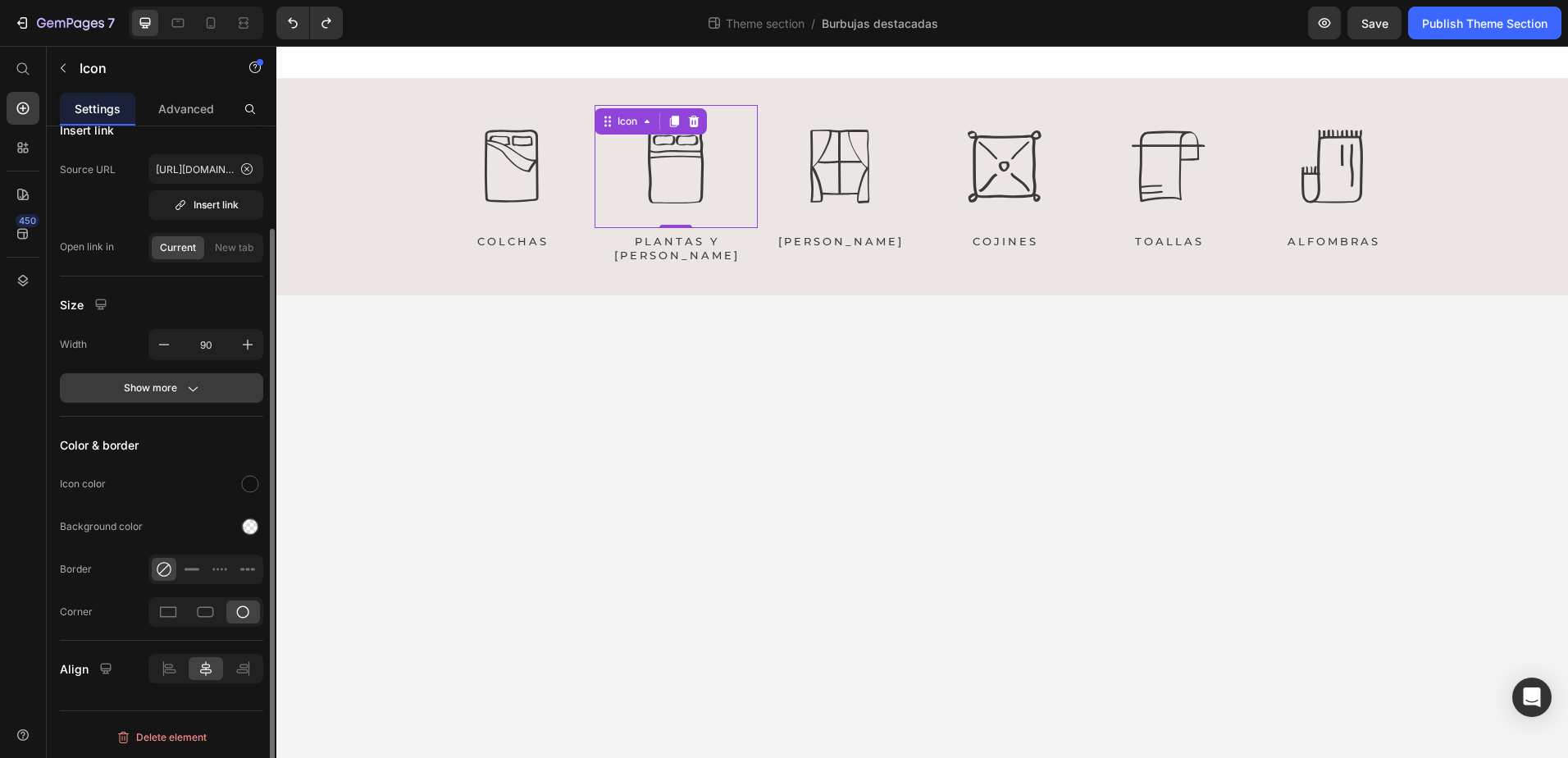 click on "Show more" 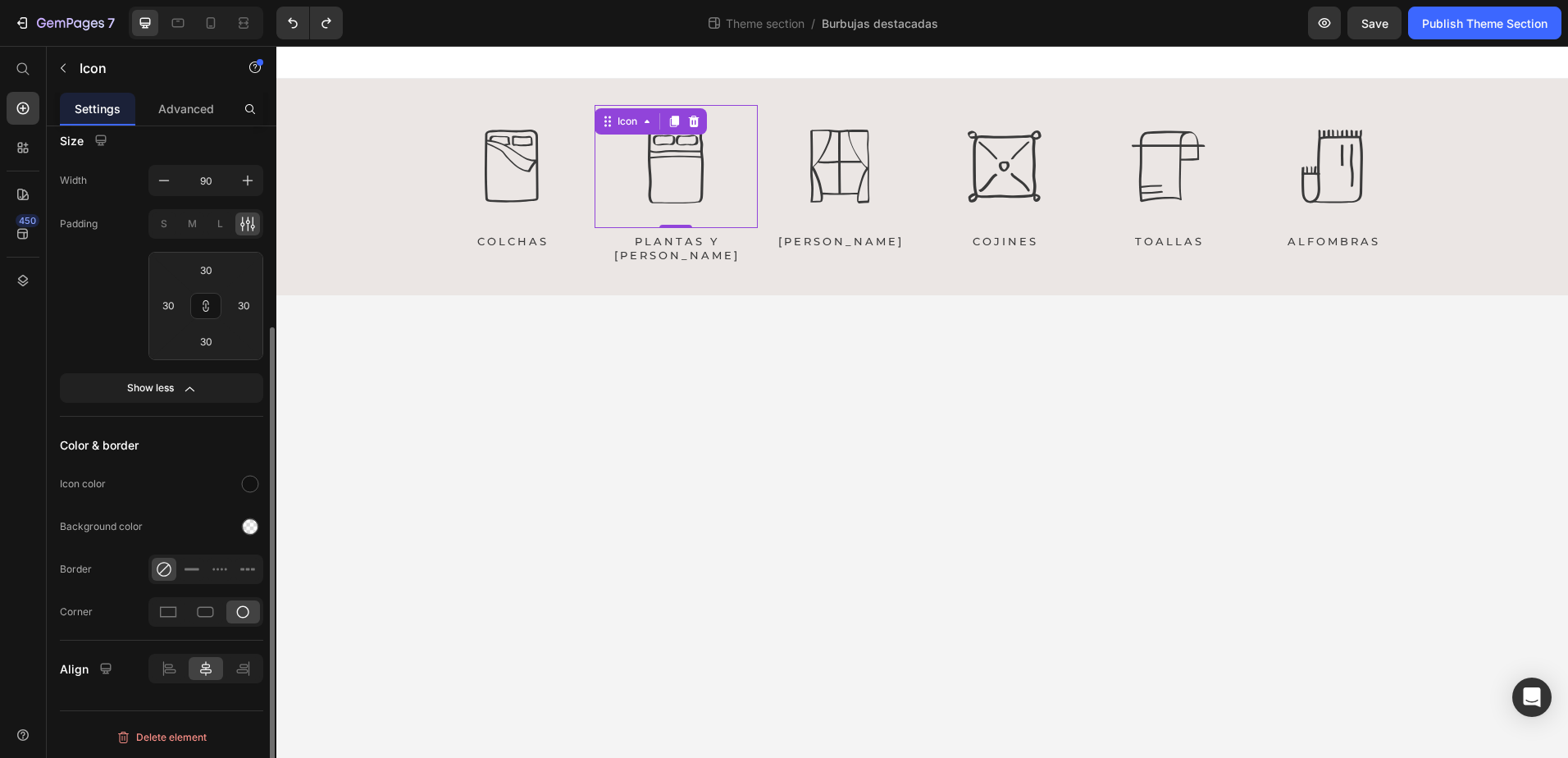 scroll, scrollTop: 0, scrollLeft: 0, axis: both 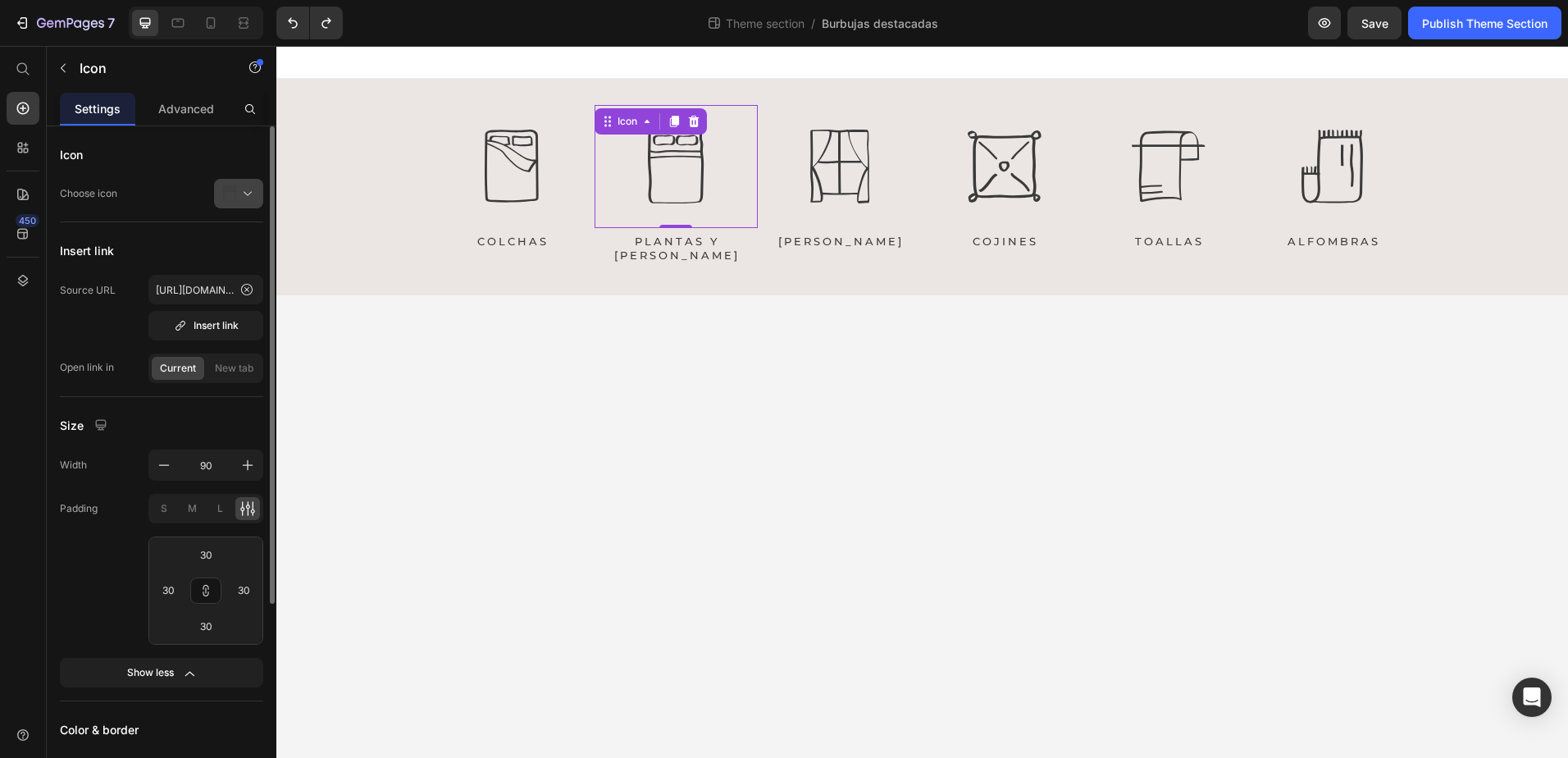 click at bounding box center [245, 194] 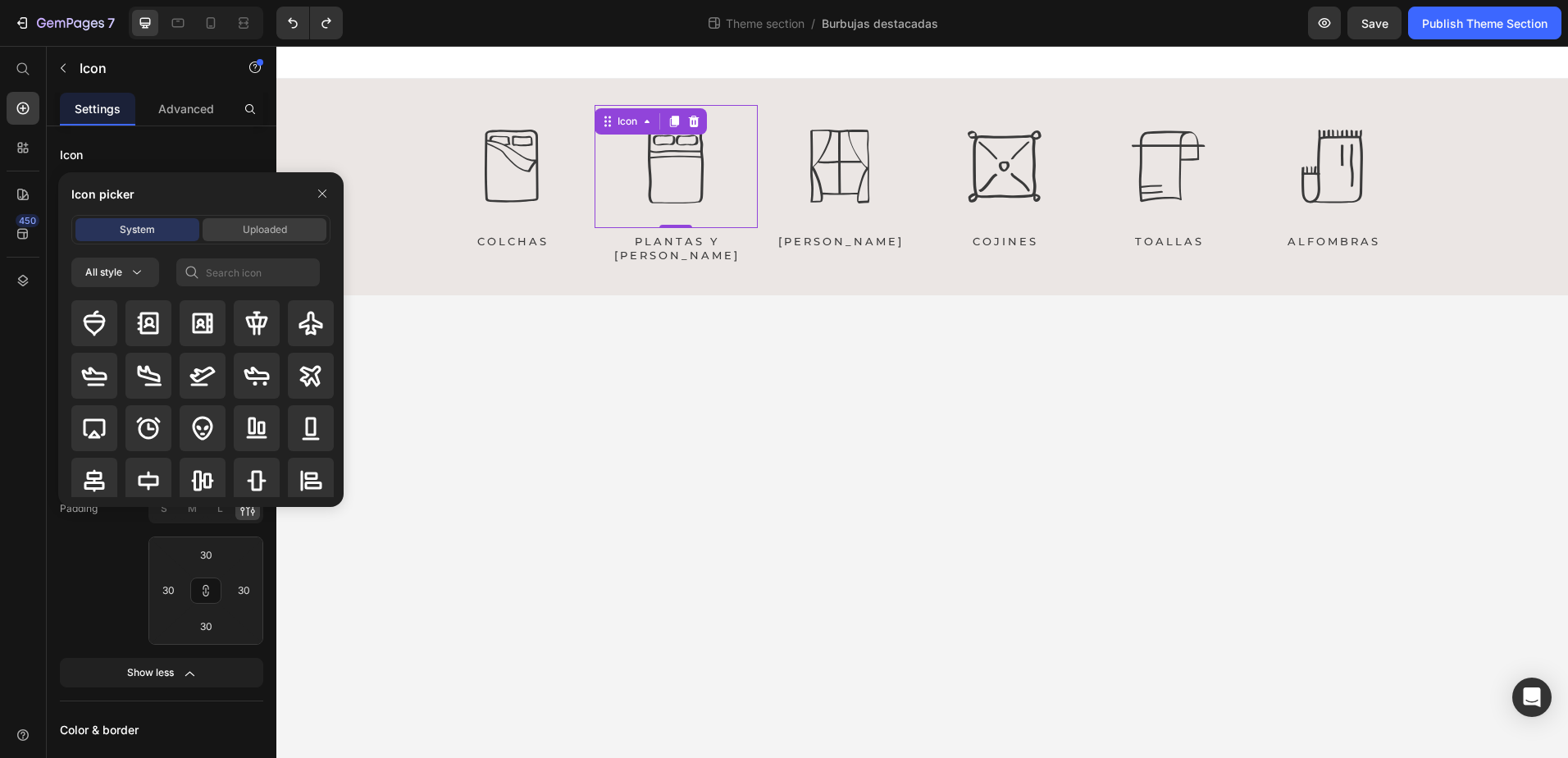 click on "Uploaded" at bounding box center (264, 230) 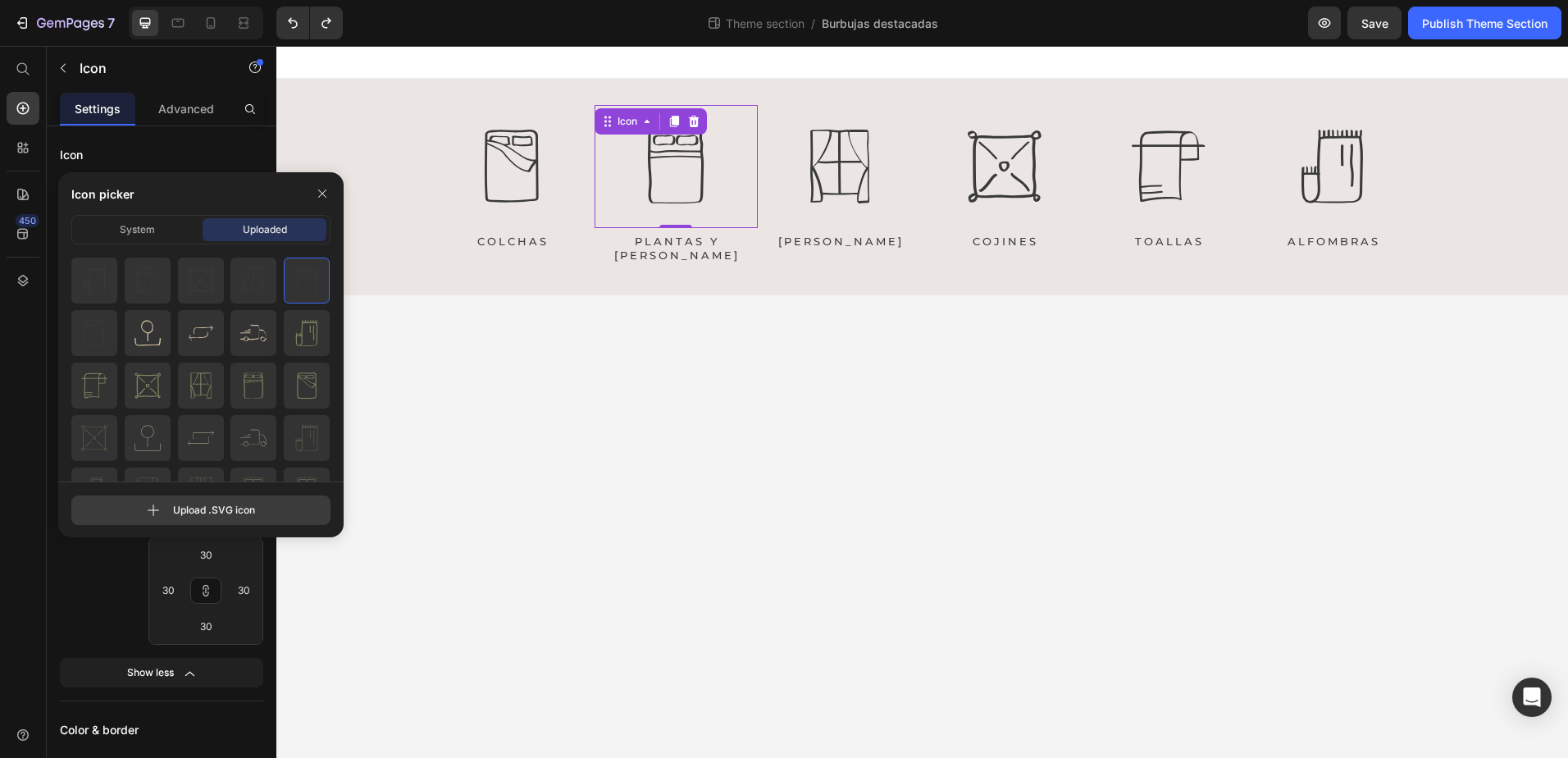 click 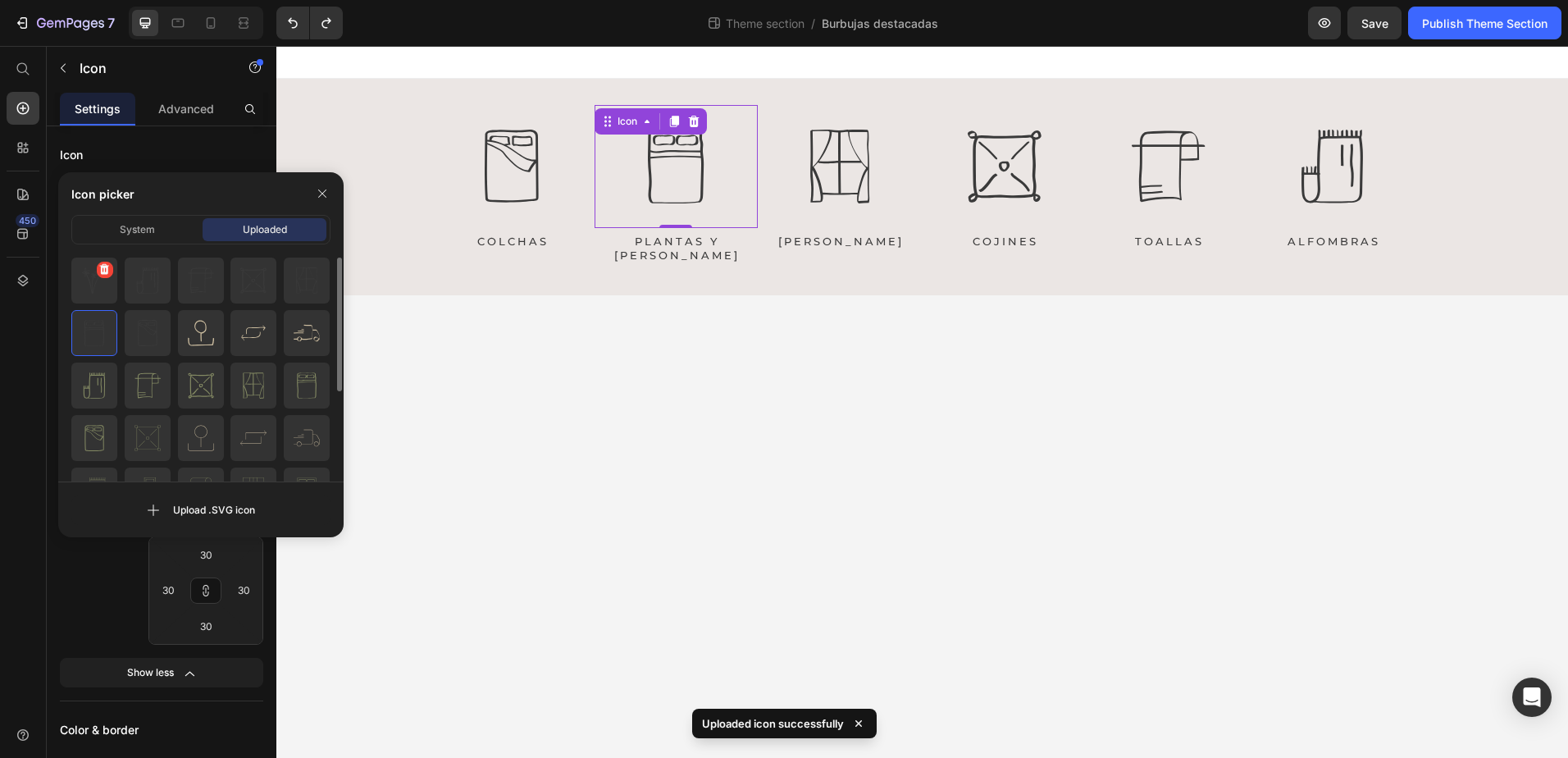 click 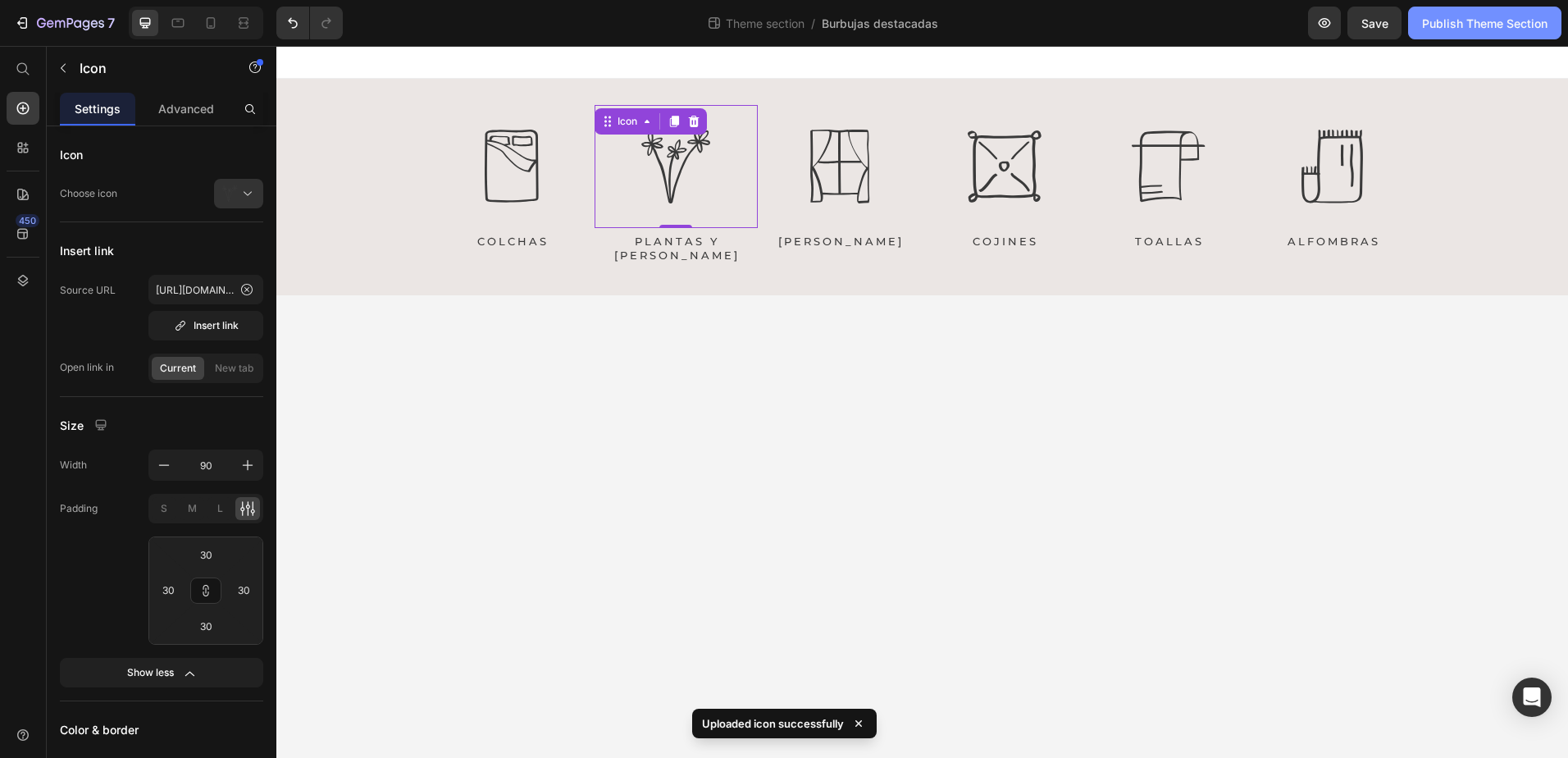 click on "Publish Theme Section" at bounding box center (1484, 23) 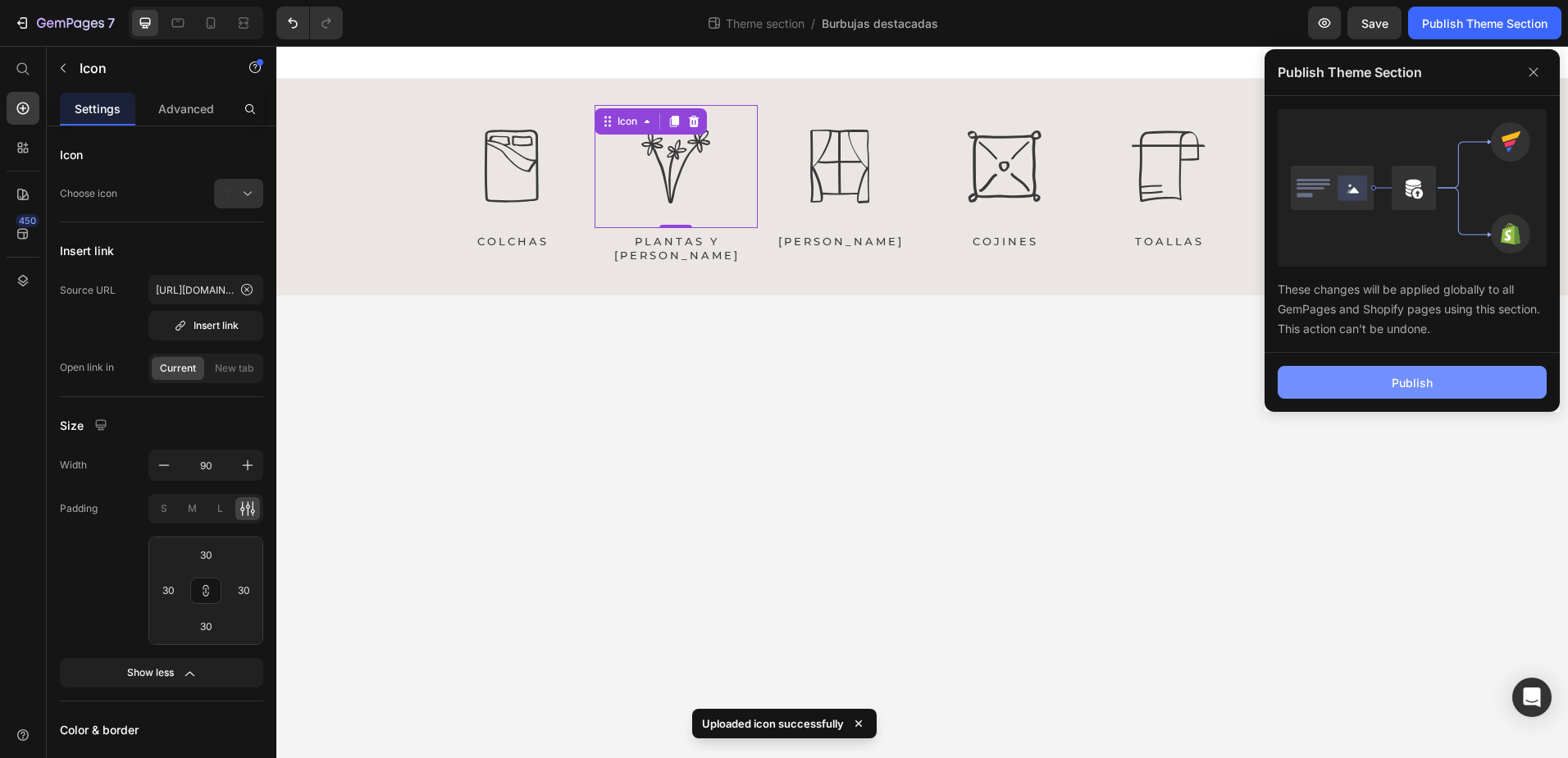 click on "Publish" 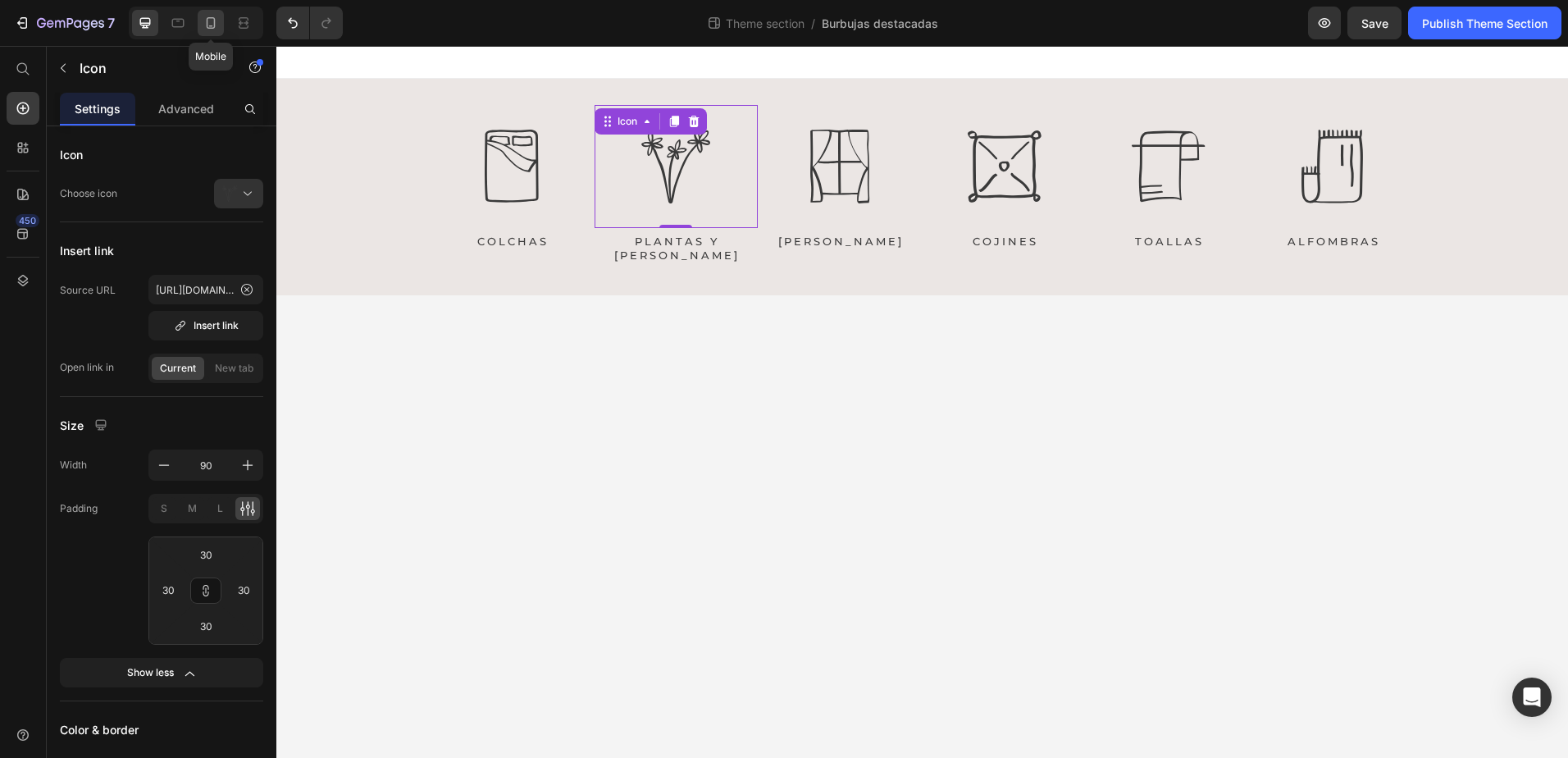 click 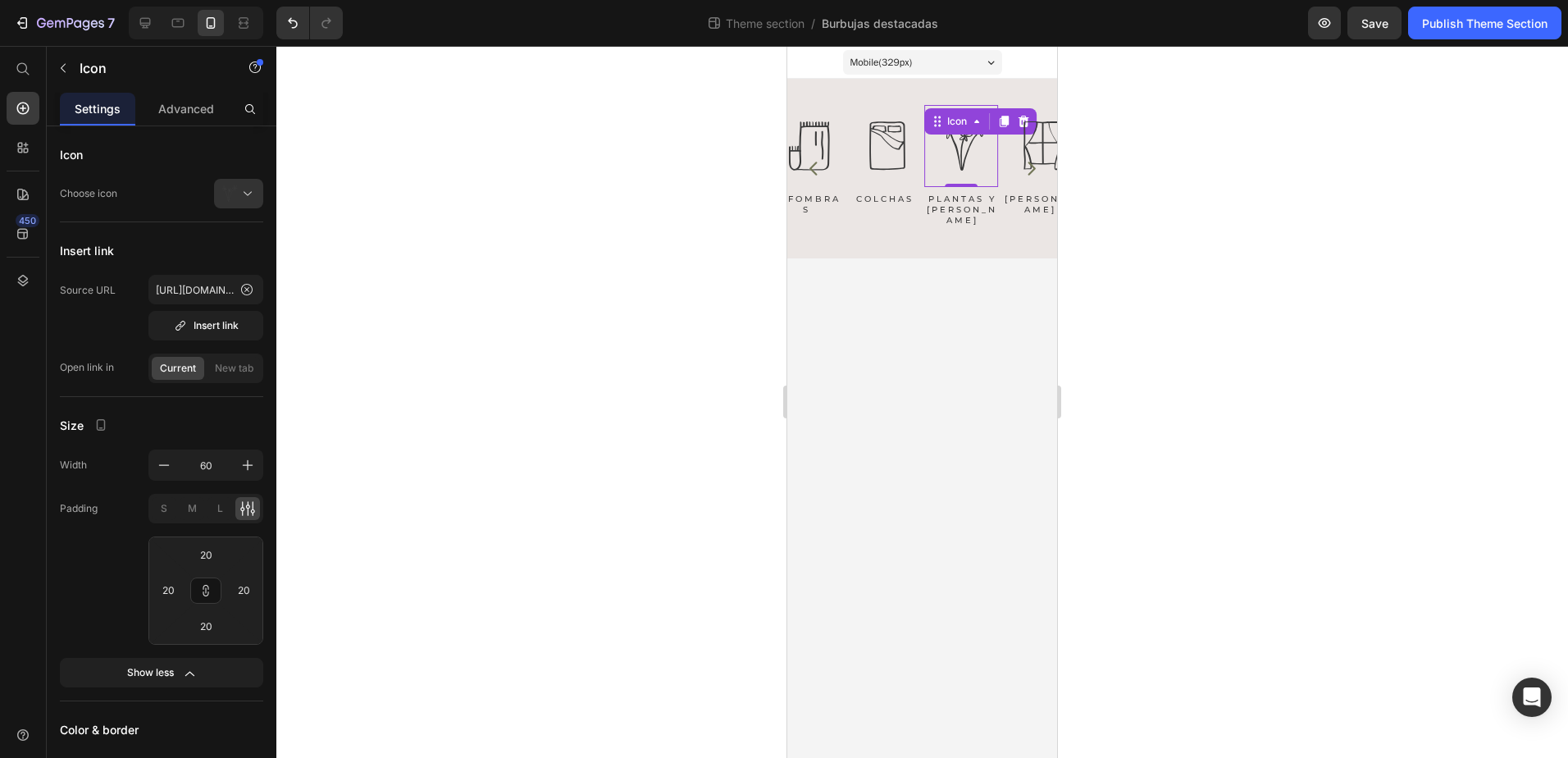click on "0" at bounding box center [961, 200] 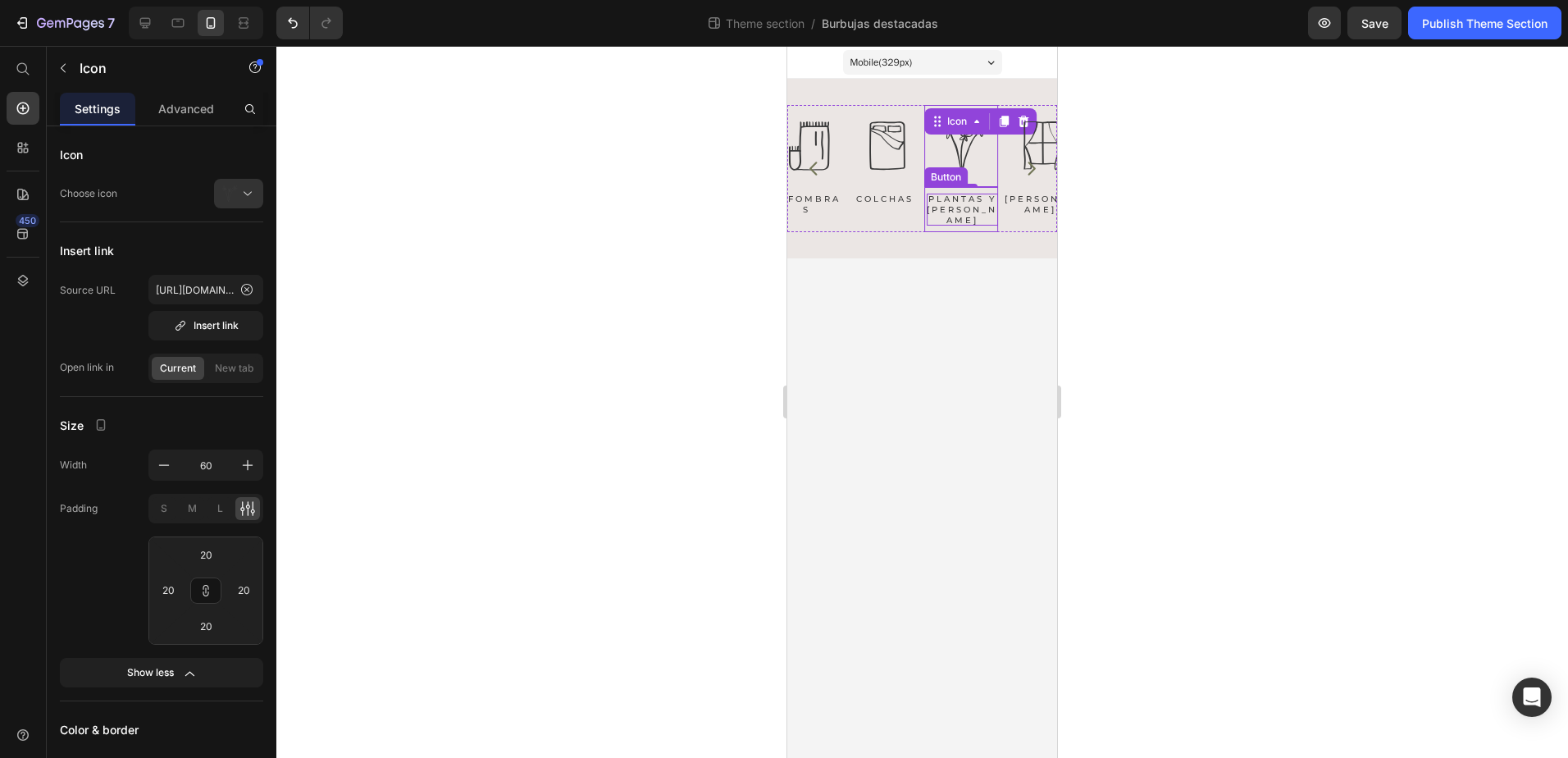 click on "PLANTAS Y [PERSON_NAME]" at bounding box center [962, 209] 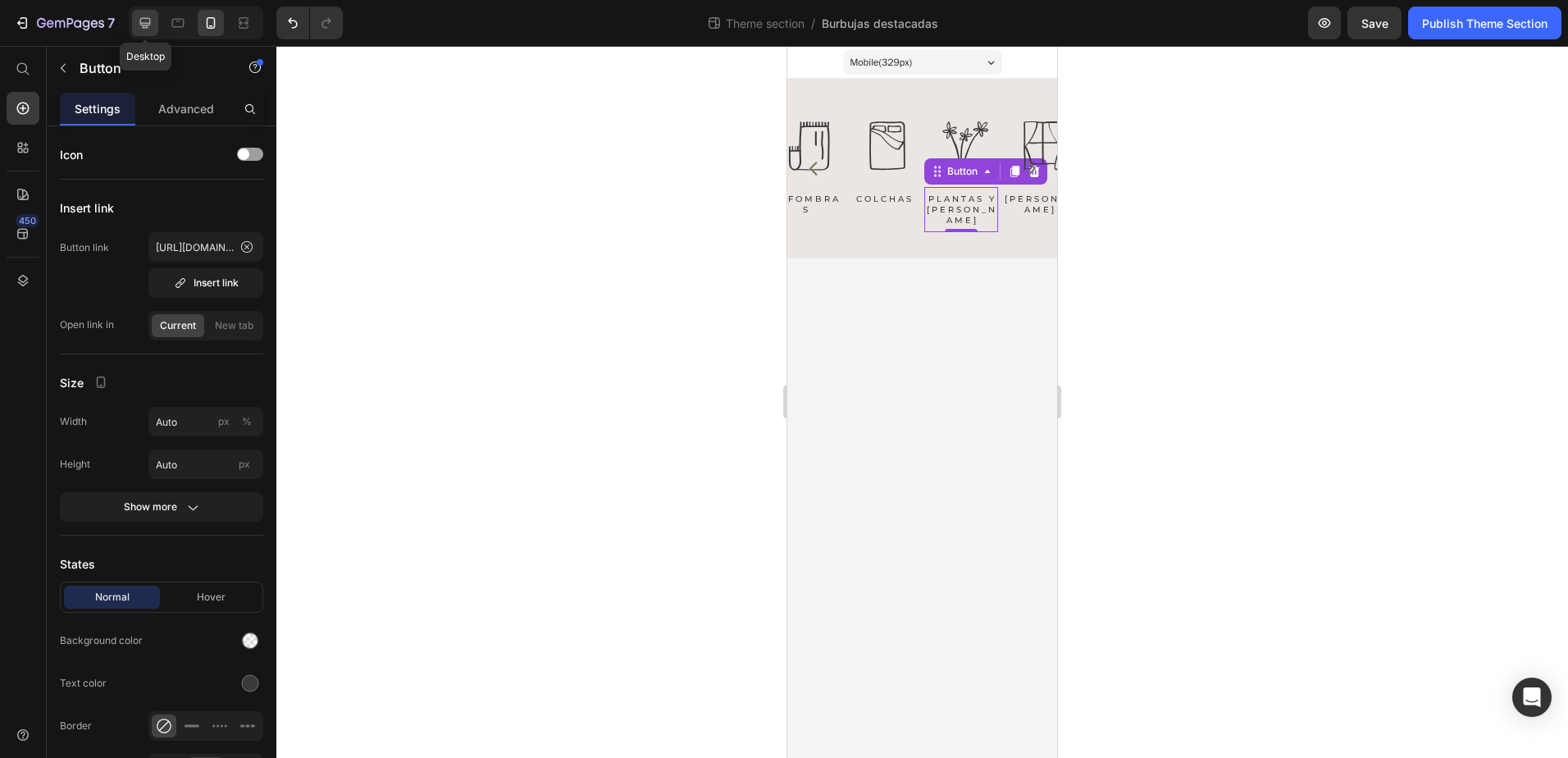 click 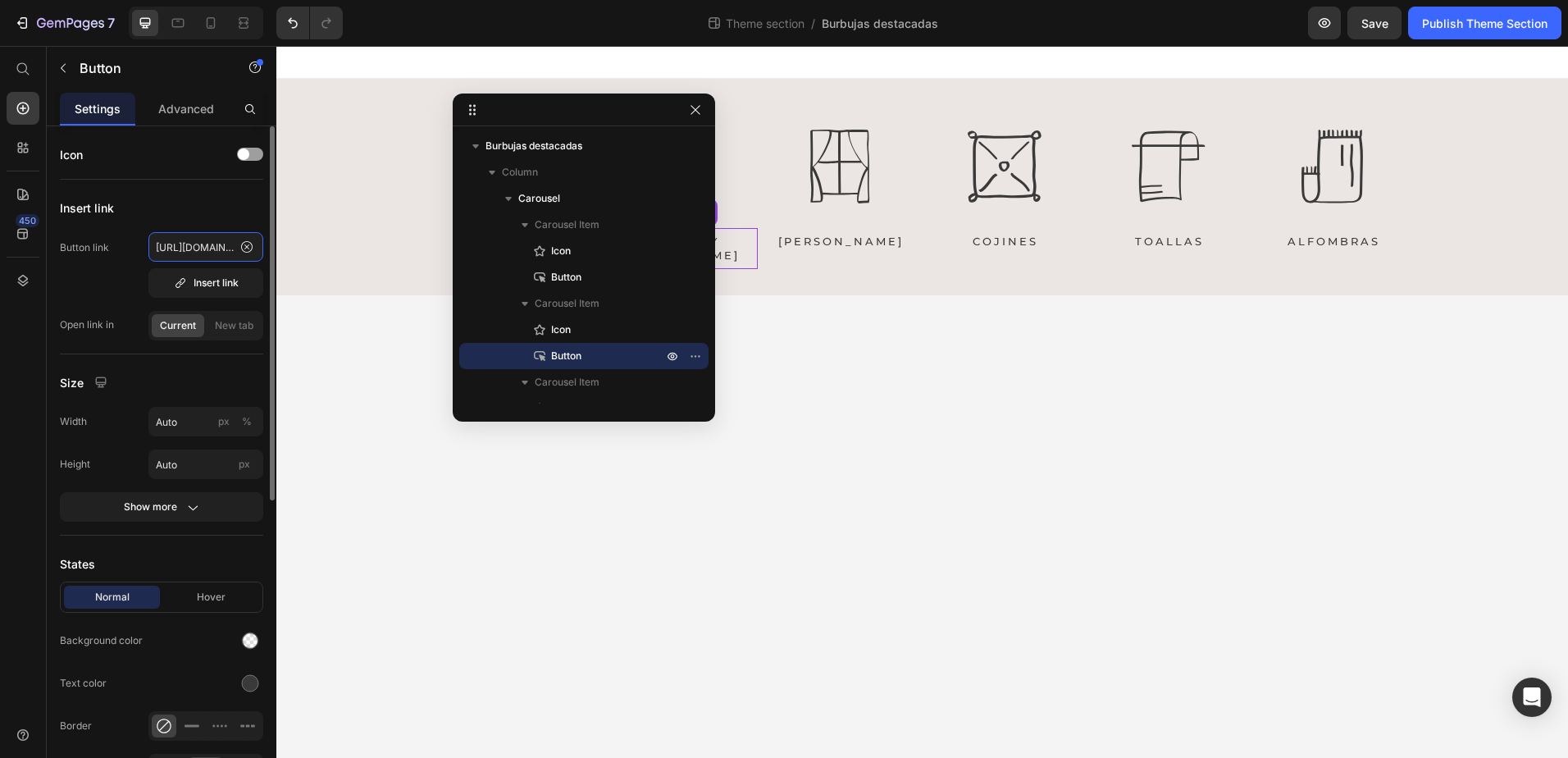 click on "[URL][DOMAIN_NAME][PERSON_NAME]" 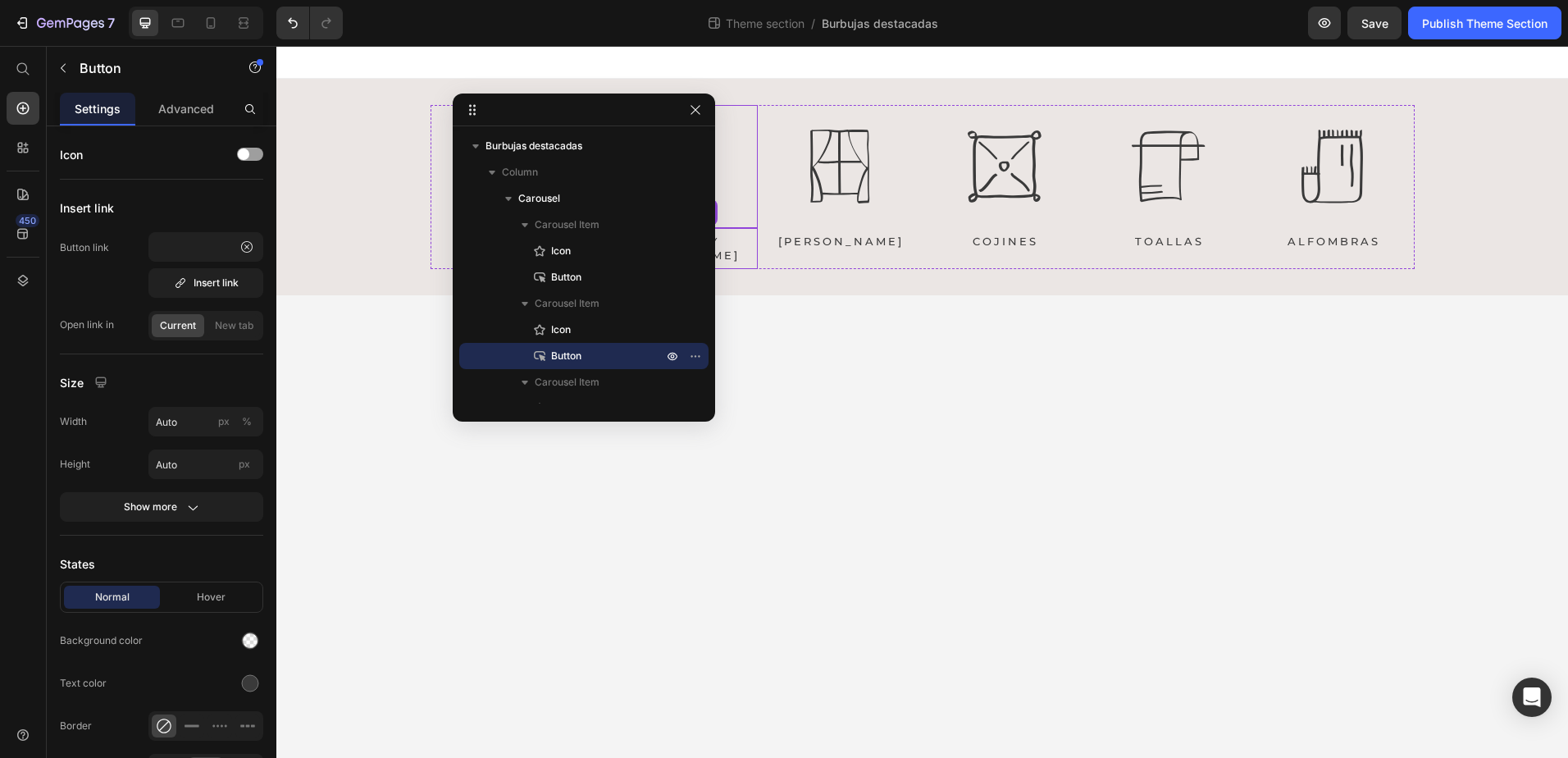 click on ".id574803663004893976 .cls-1 {
fill: none;
}
.id574803663004893976 .cls-2 {
fill: #3a3a3a;
}
Icon" at bounding box center (676, 167) 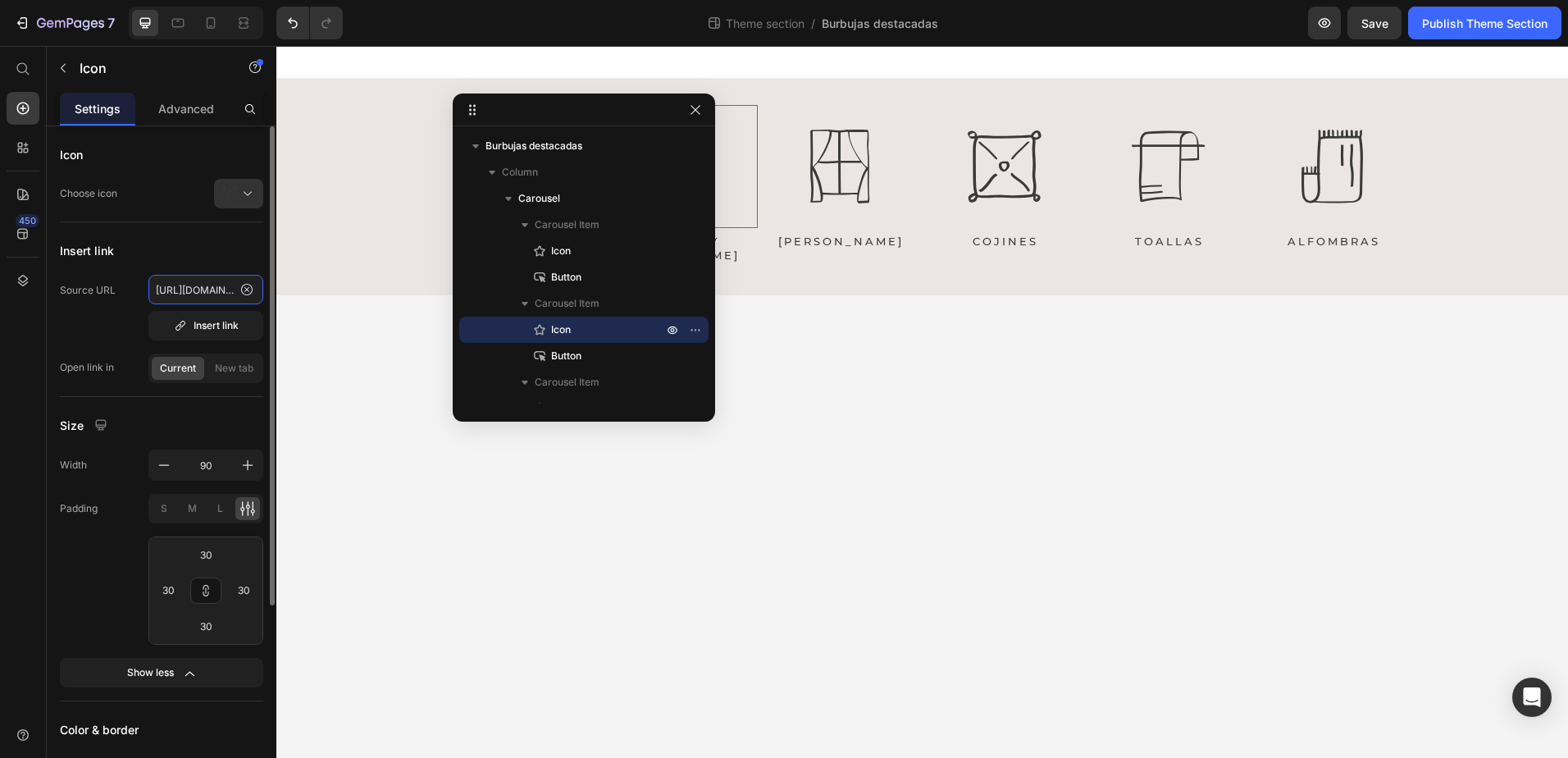 click on "[URL][DOMAIN_NAME]" 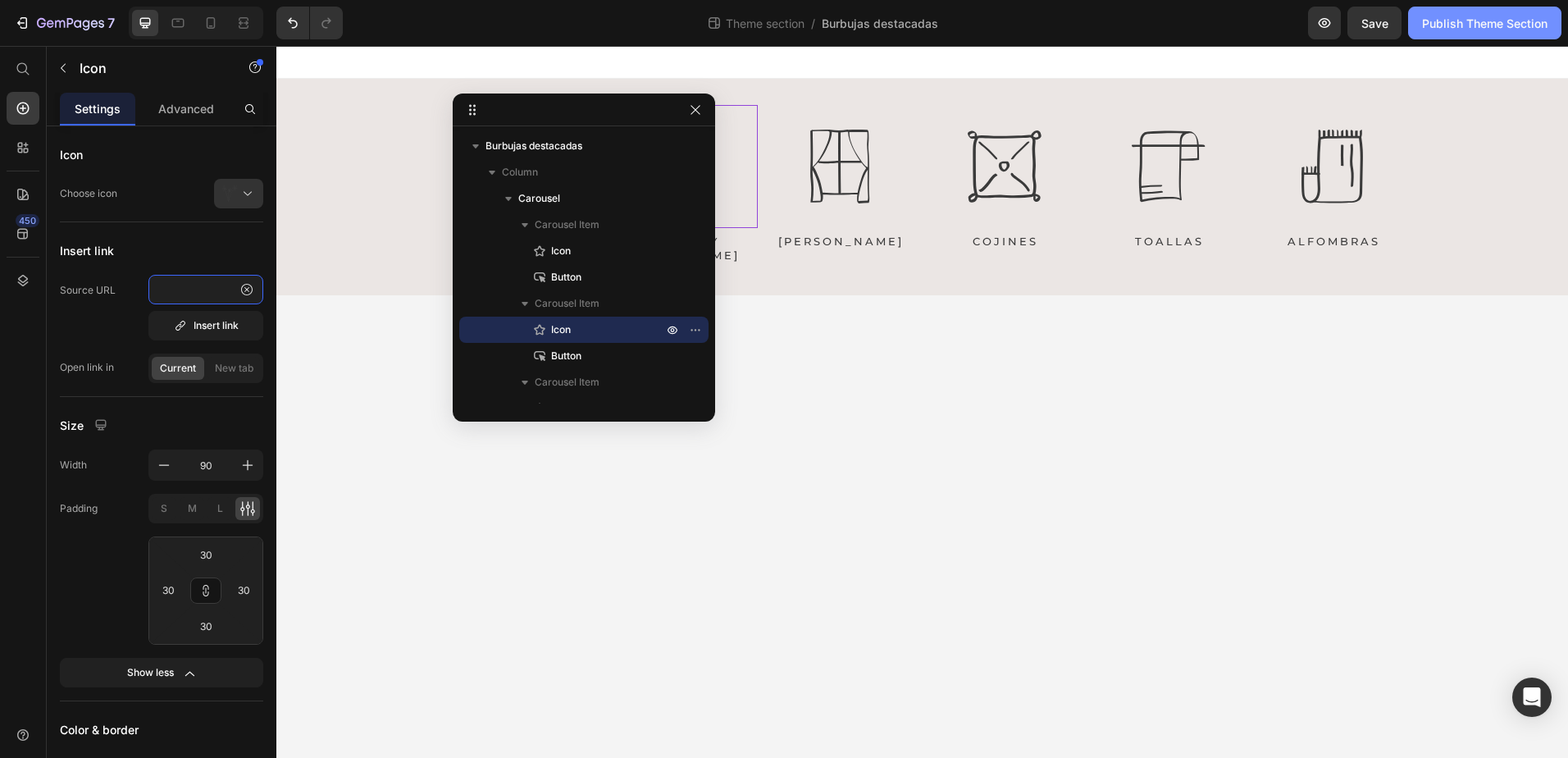 type on "[URL][DOMAIN_NAME][PERSON_NAME]" 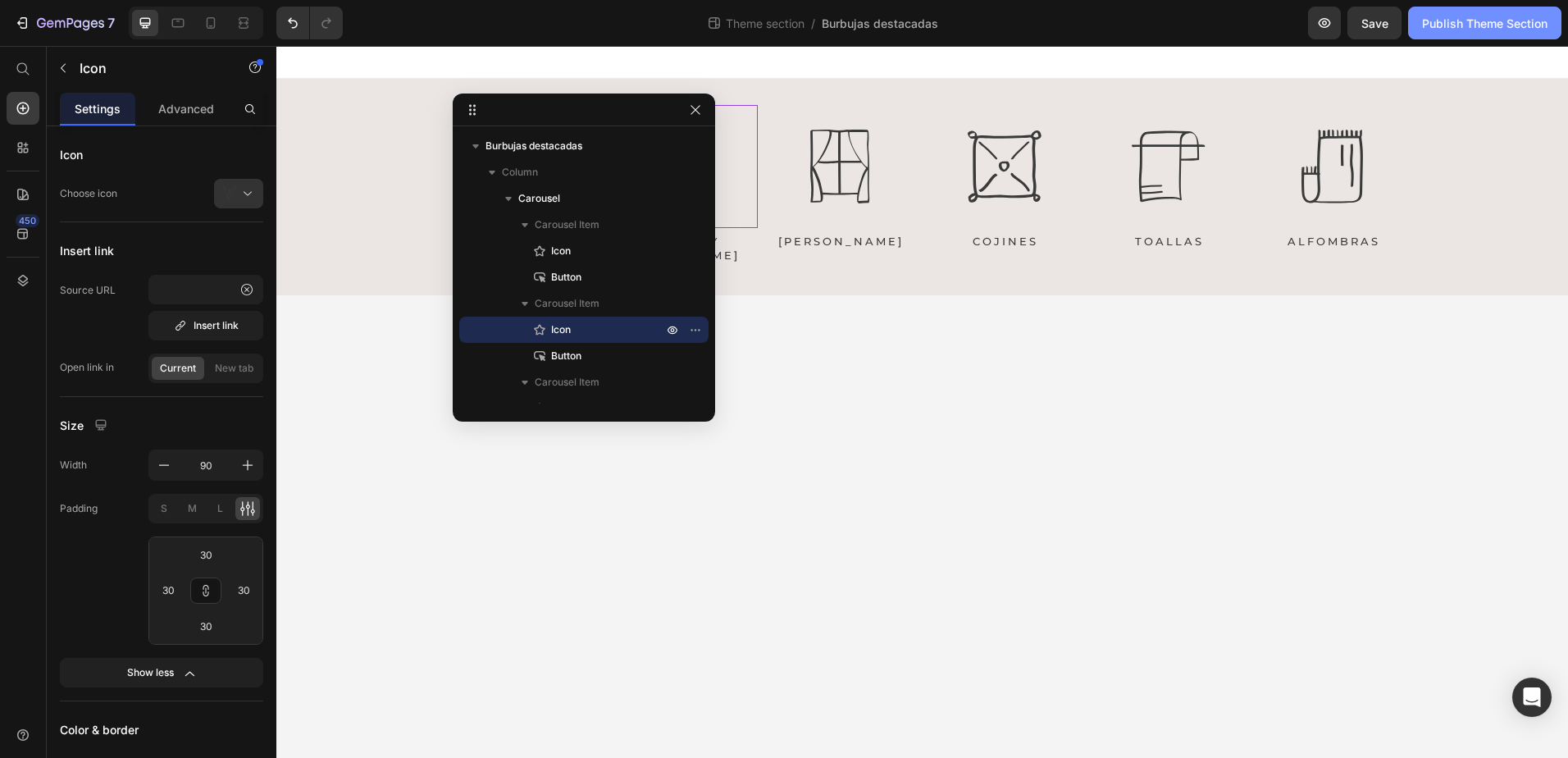 click on "Publish Theme Section" at bounding box center [1484, 23] 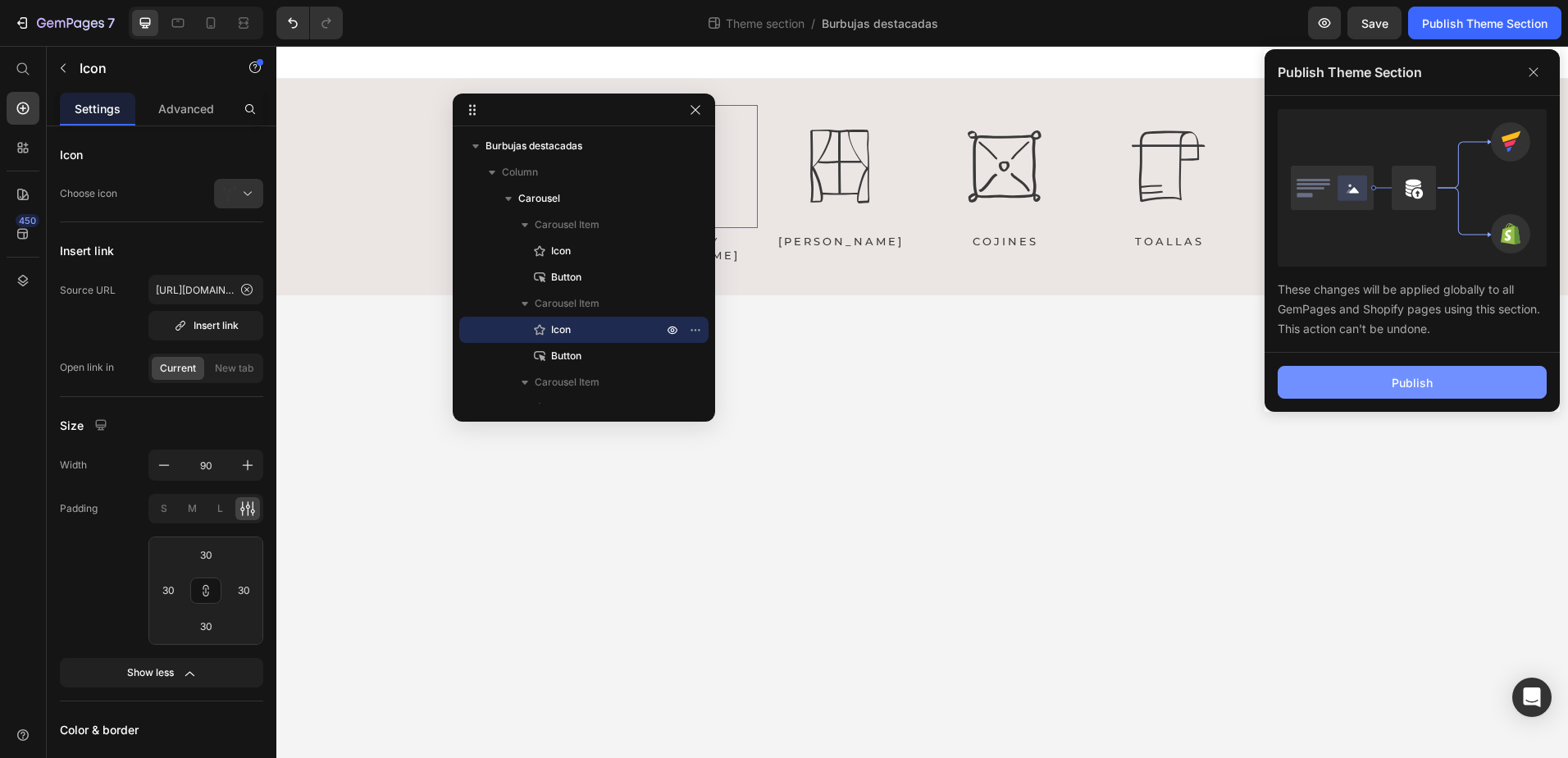click on "Publish" 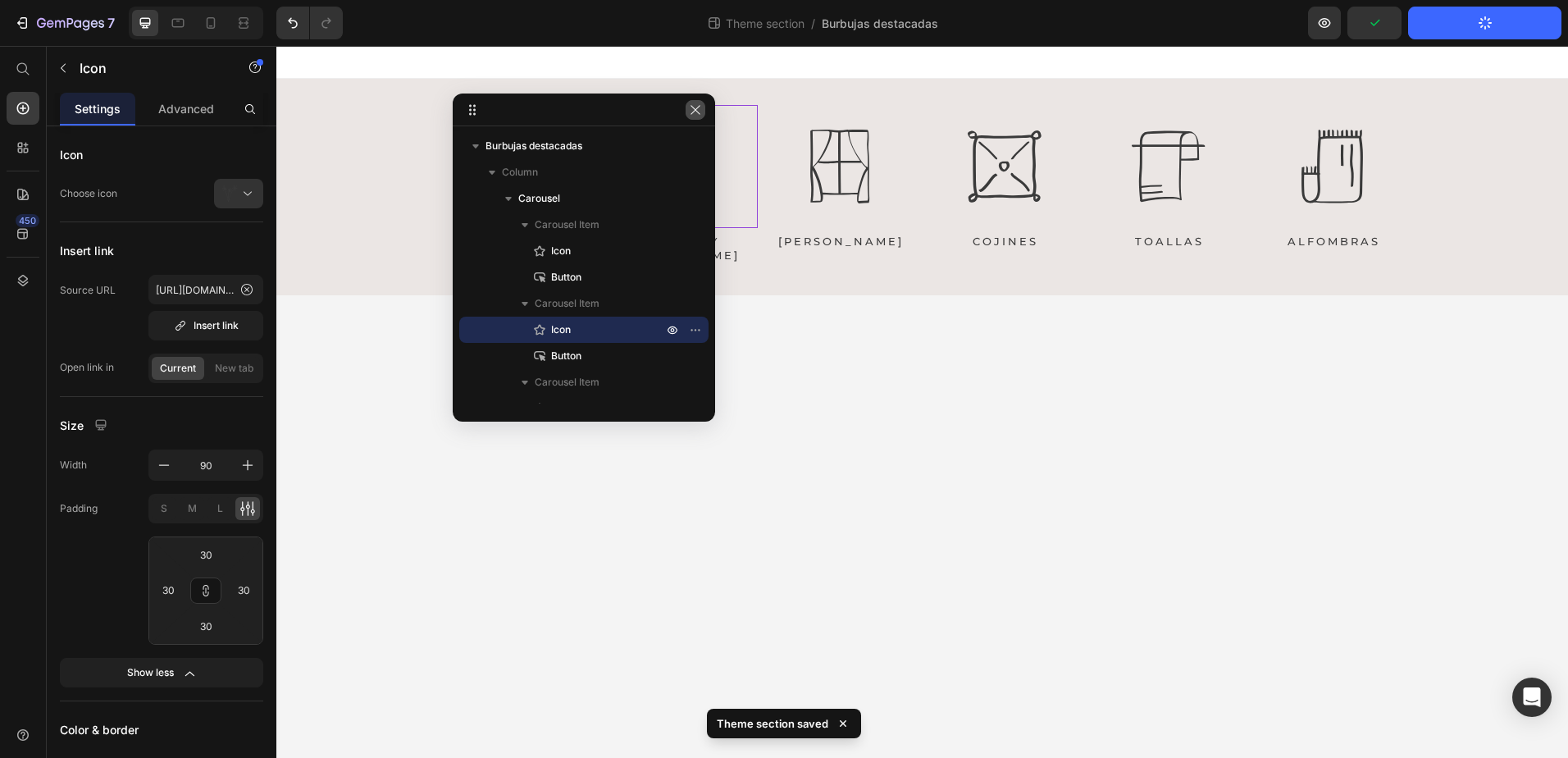 click at bounding box center (695, 110) 